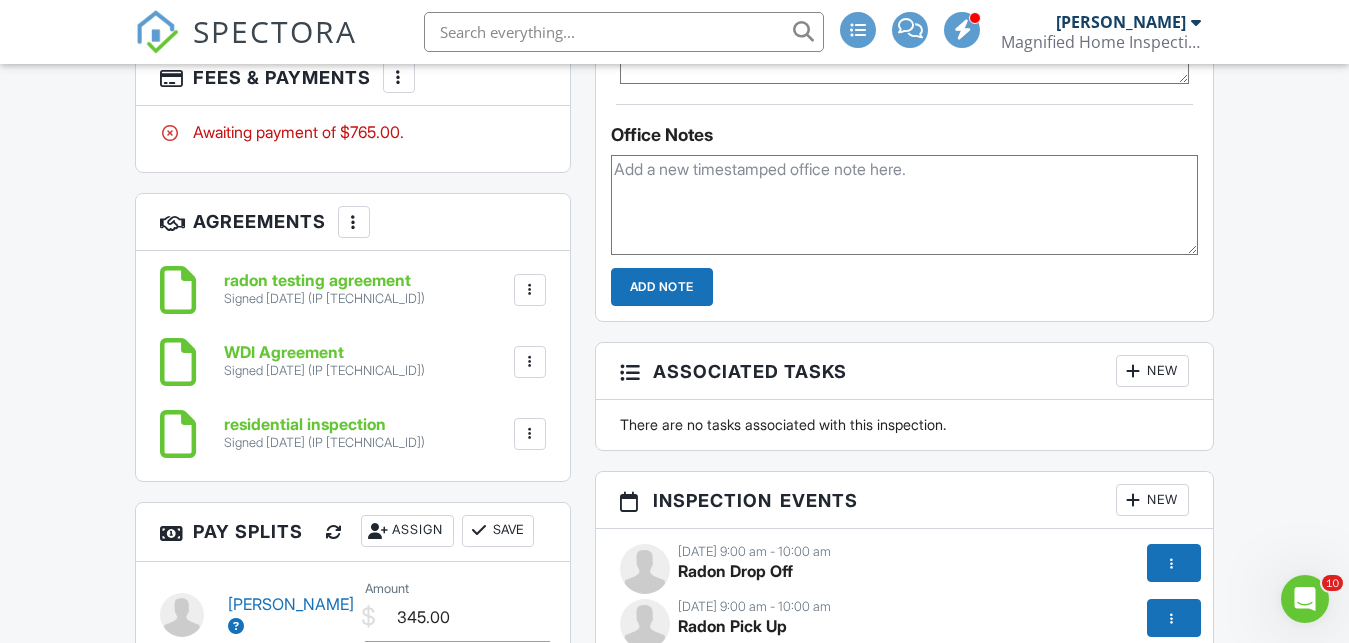 scroll, scrollTop: 1574, scrollLeft: 0, axis: vertical 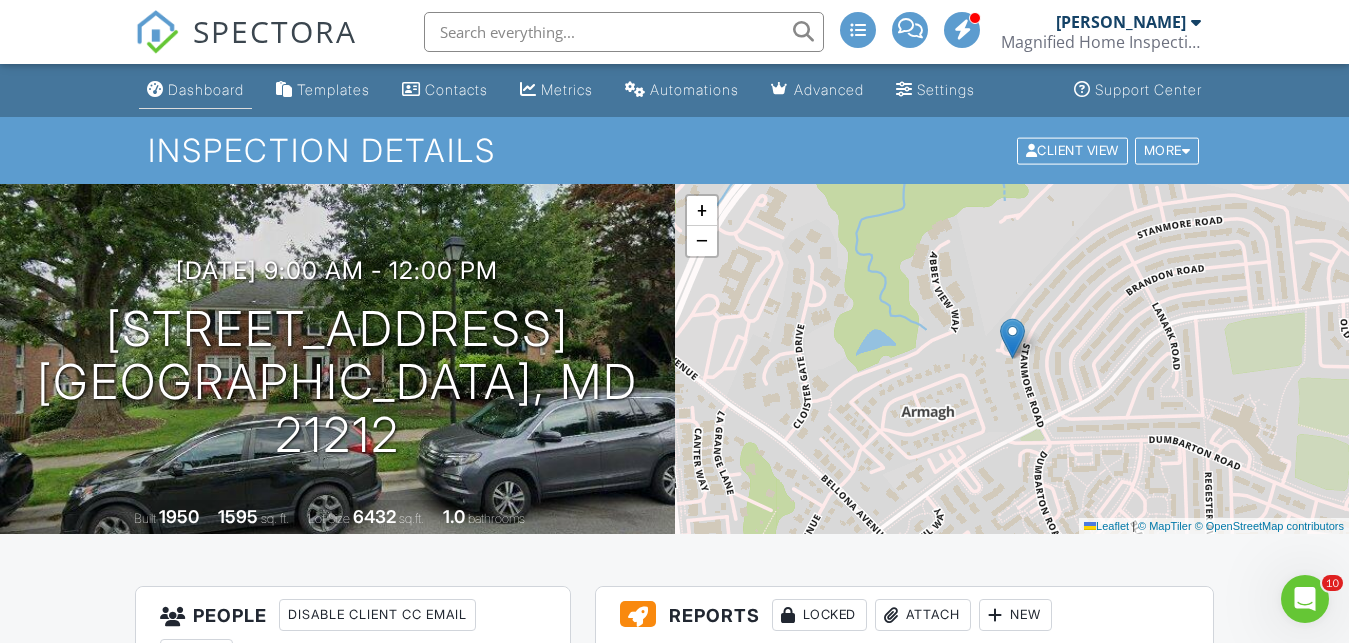 click on "Dashboard" at bounding box center (195, 90) 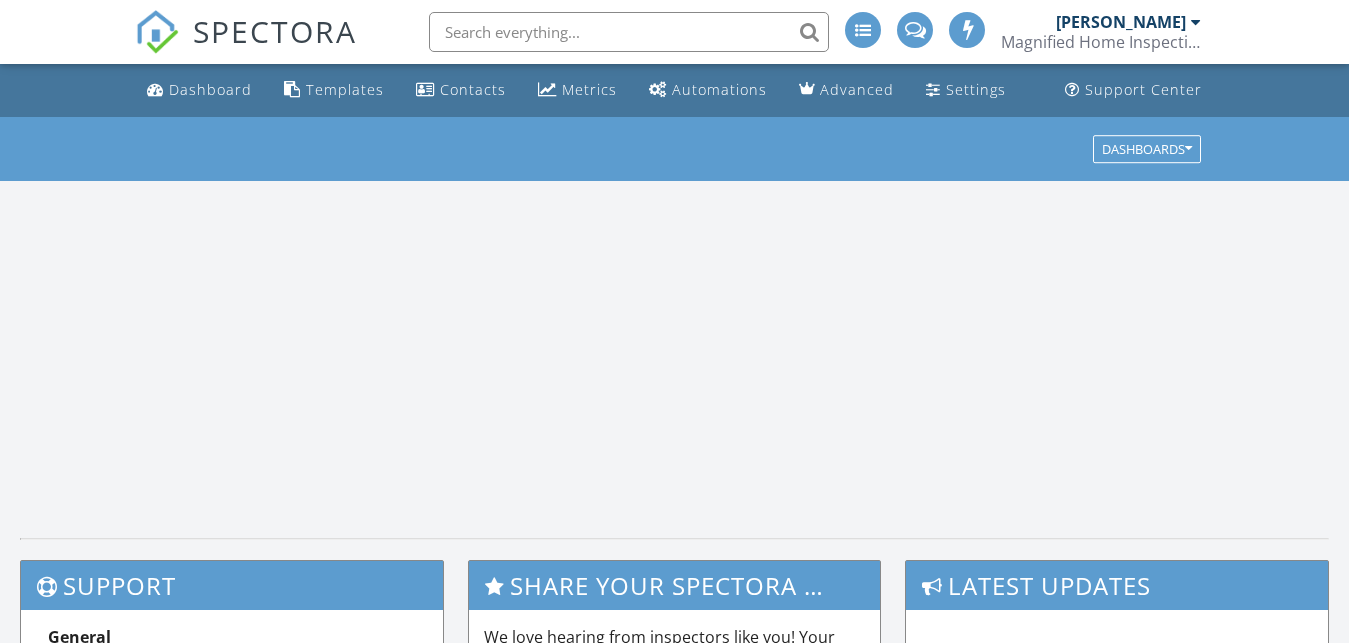 scroll, scrollTop: 0, scrollLeft: 0, axis: both 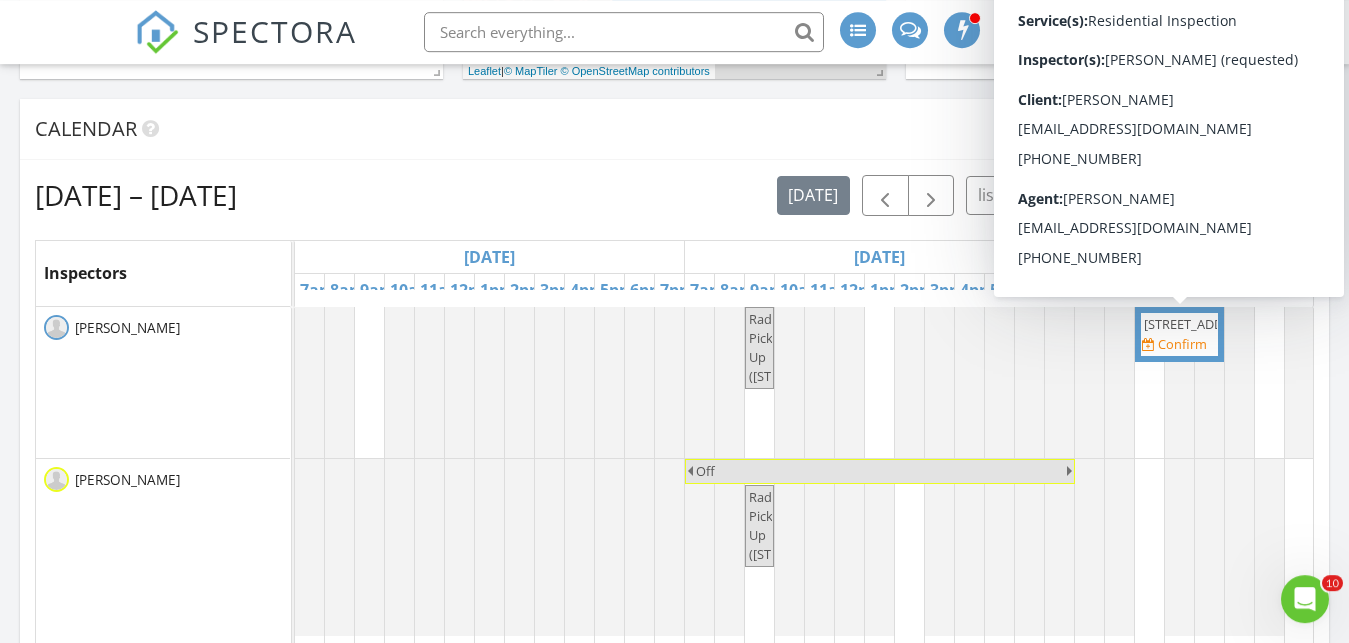 click on "2425 Eastern Ave, Baltimore 21224" at bounding box center [1200, 324] 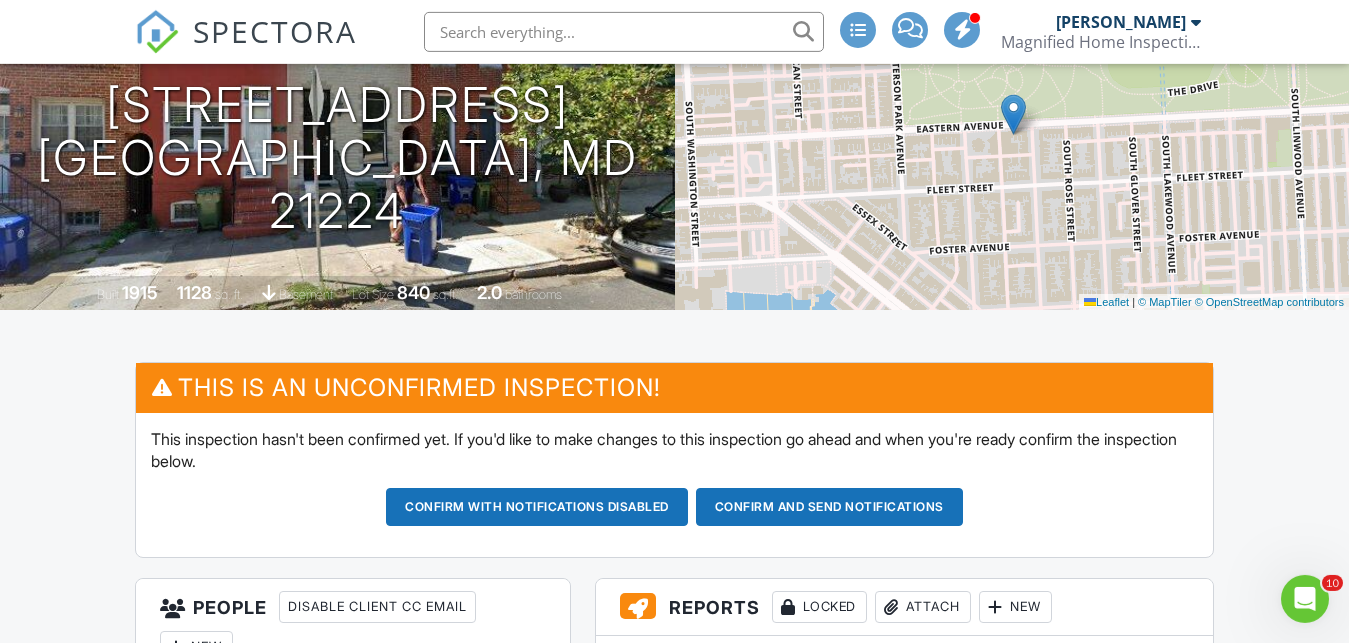 scroll, scrollTop: 281, scrollLeft: 0, axis: vertical 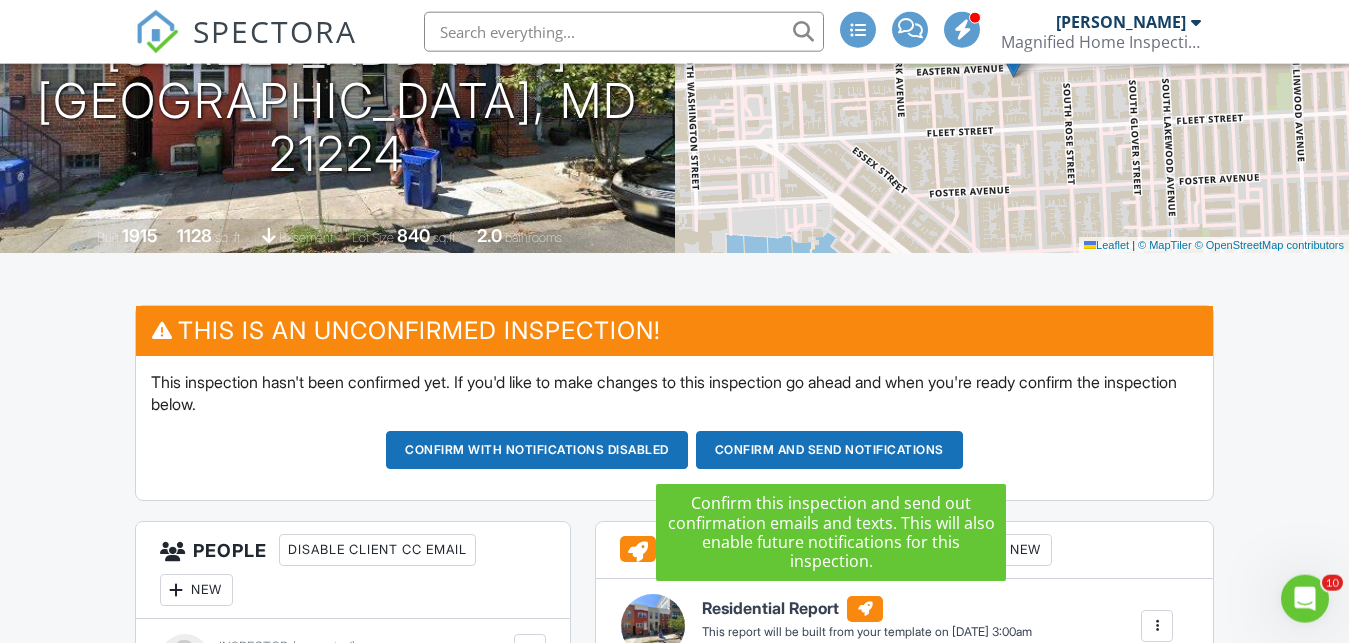 click on "Confirm and send notifications" at bounding box center [537, 450] 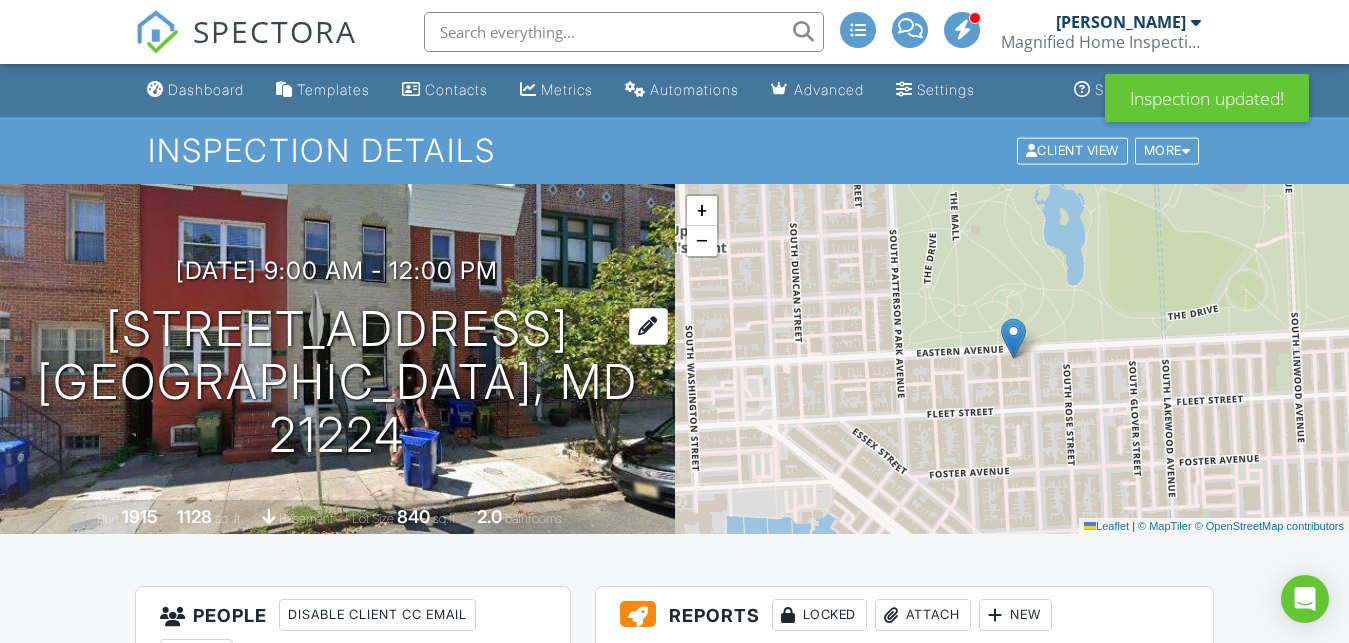 scroll, scrollTop: 0, scrollLeft: 0, axis: both 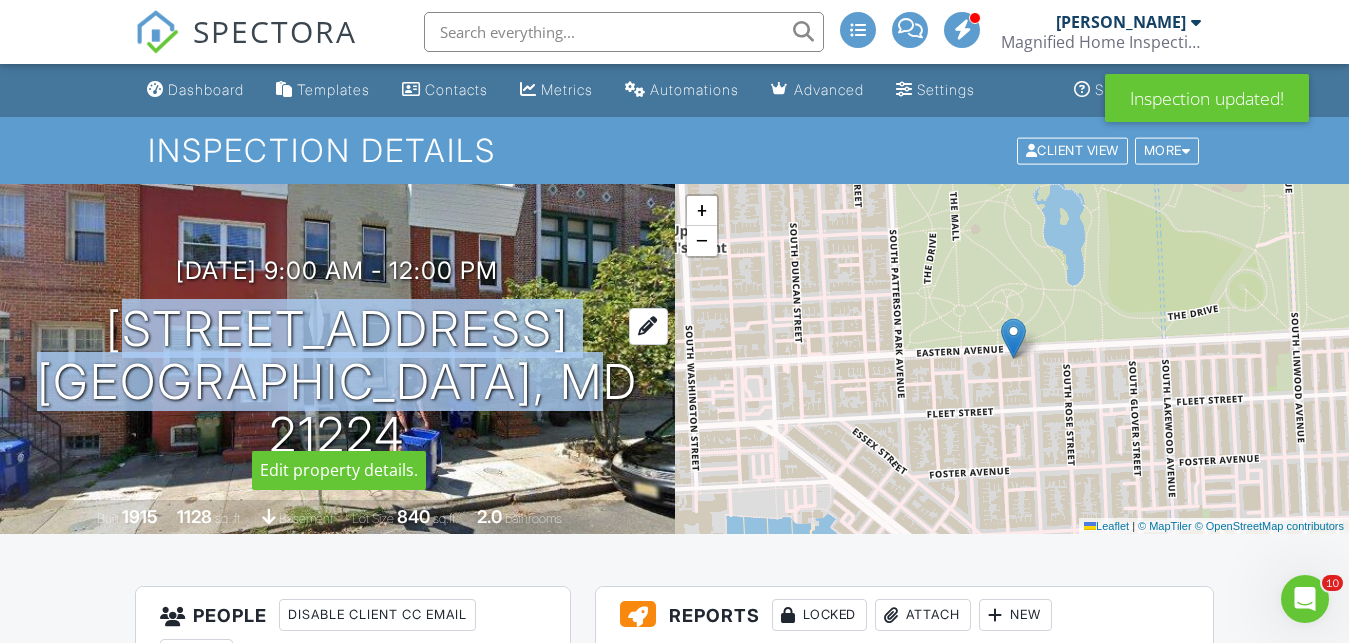 drag, startPoint x: 111, startPoint y: 344, endPoint x: 588, endPoint y: 409, distance: 481.40836 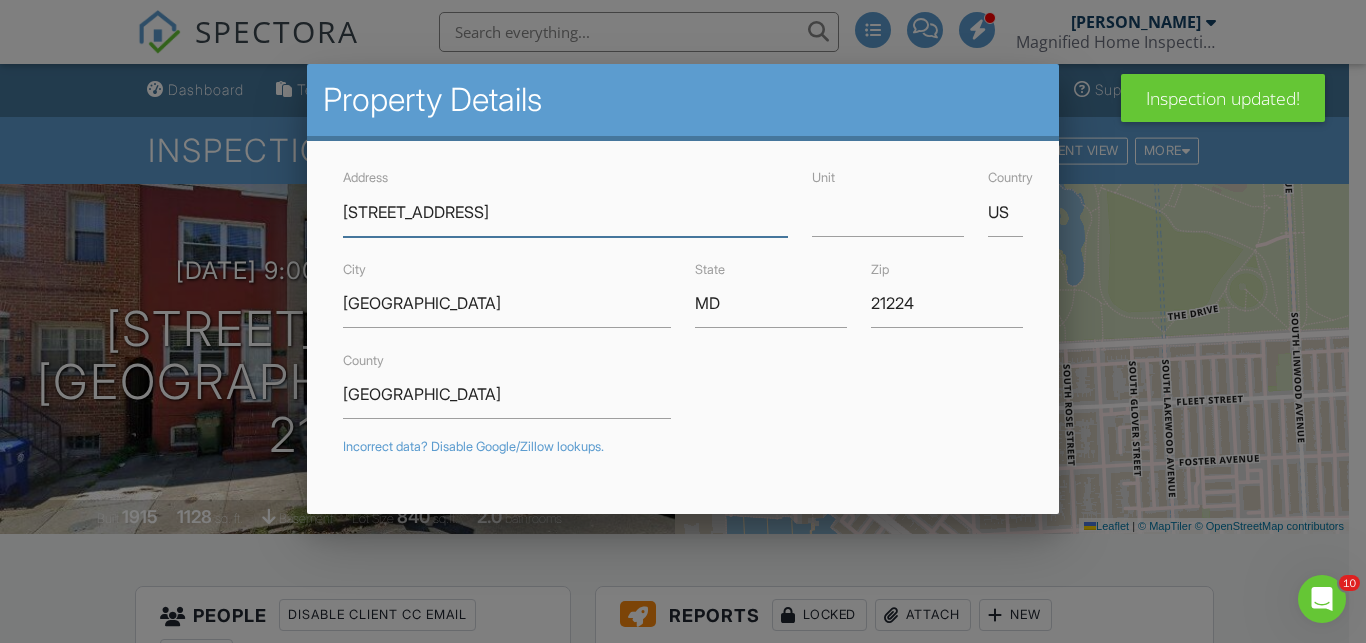 type 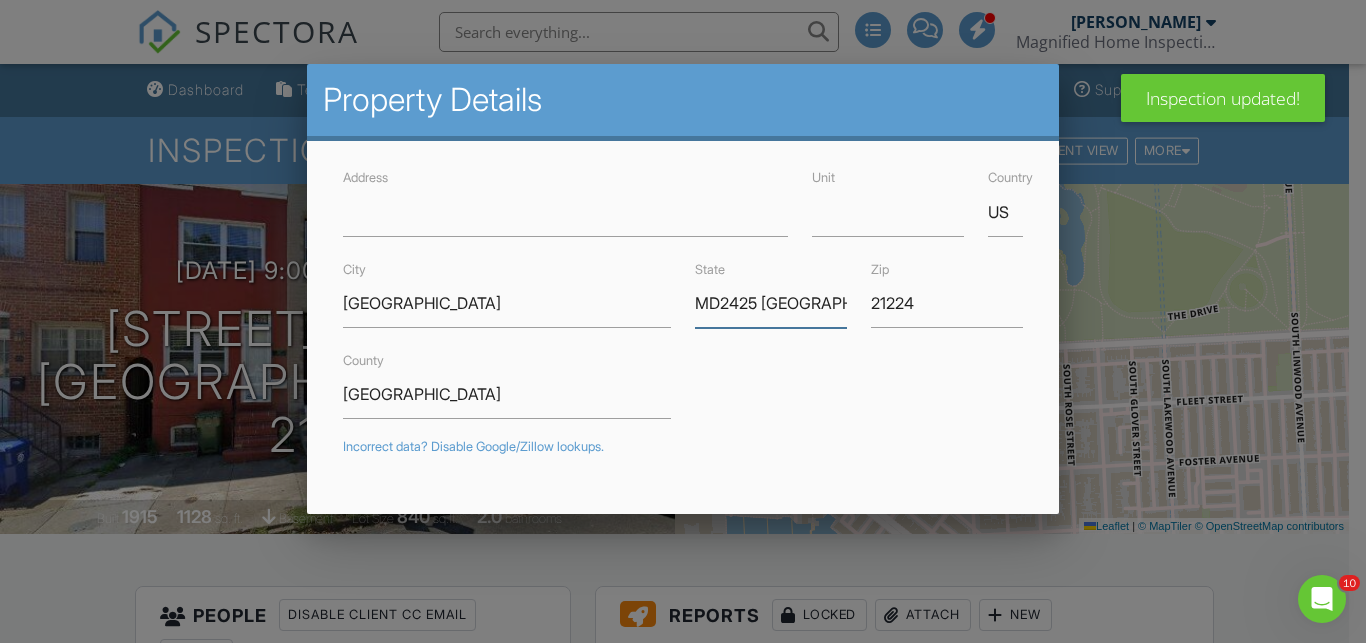 scroll, scrollTop: 0, scrollLeft: 10, axis: horizontal 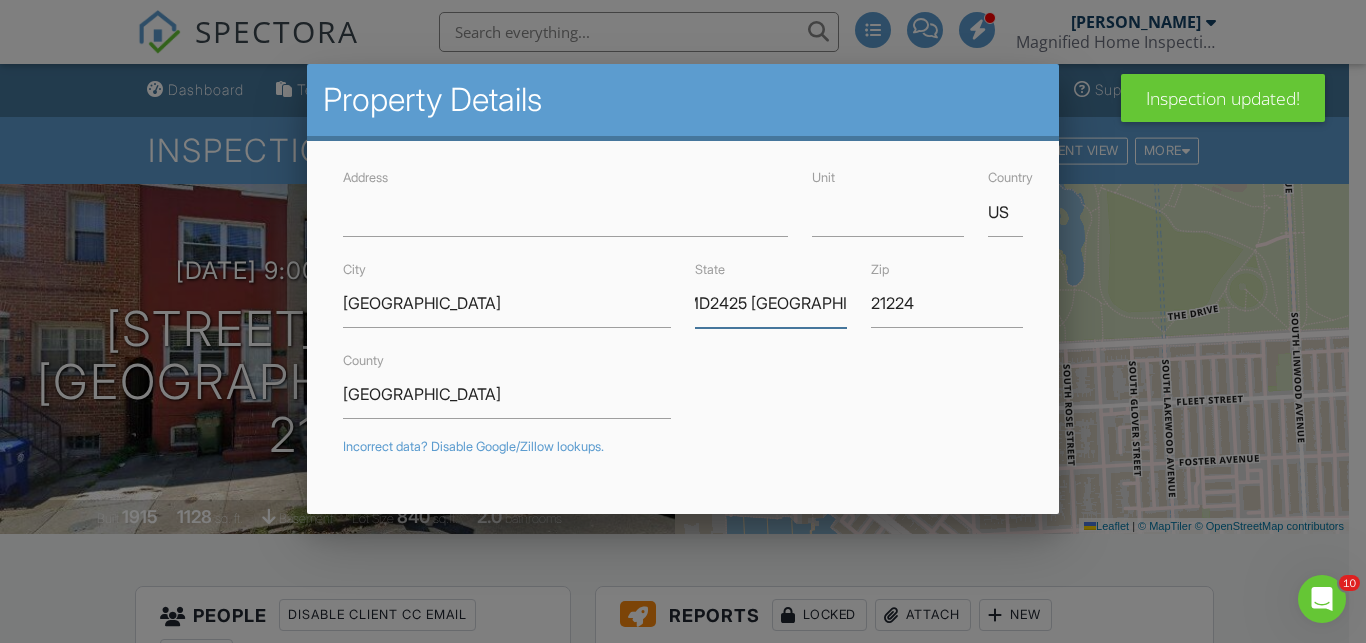 click on "MD2425 Eastern Ave" at bounding box center (771, 303) 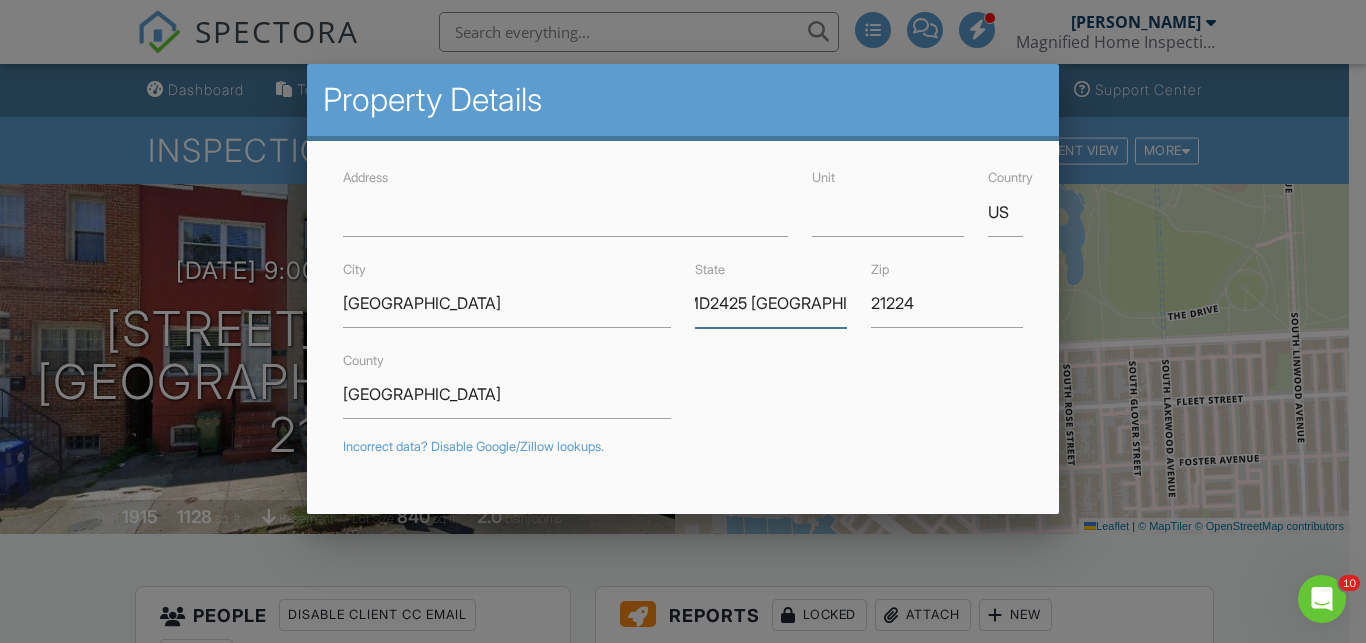 type on "MD" 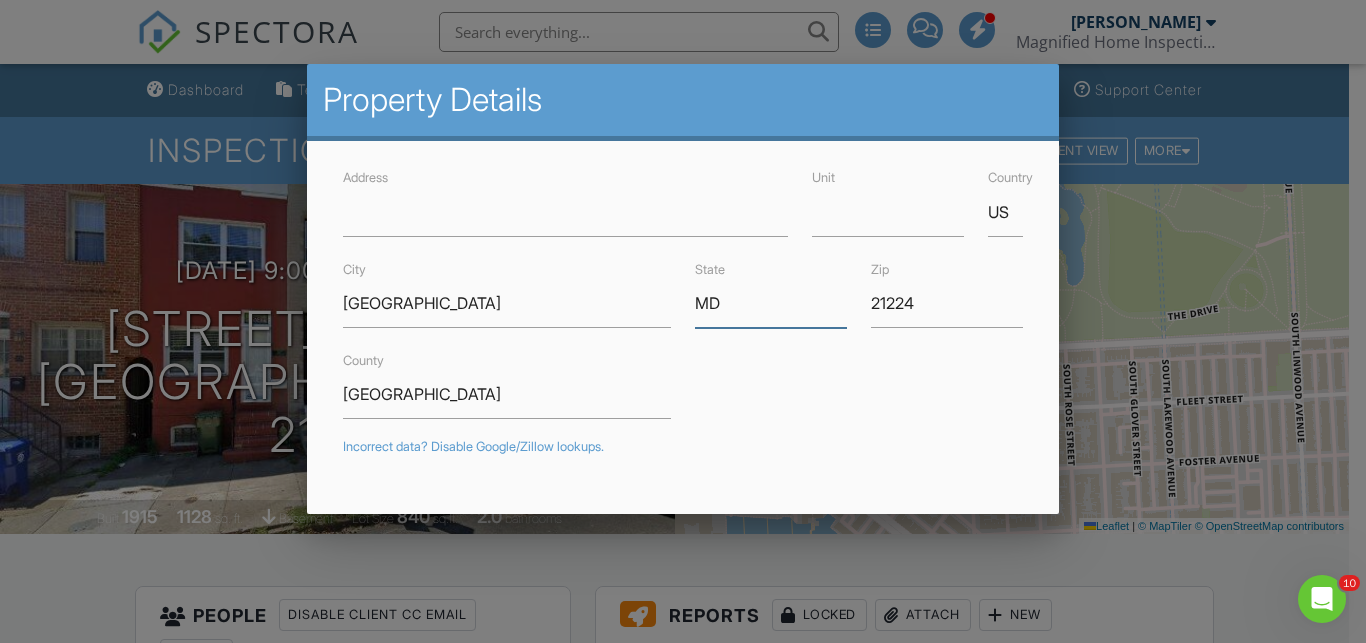 scroll, scrollTop: 0, scrollLeft: 0, axis: both 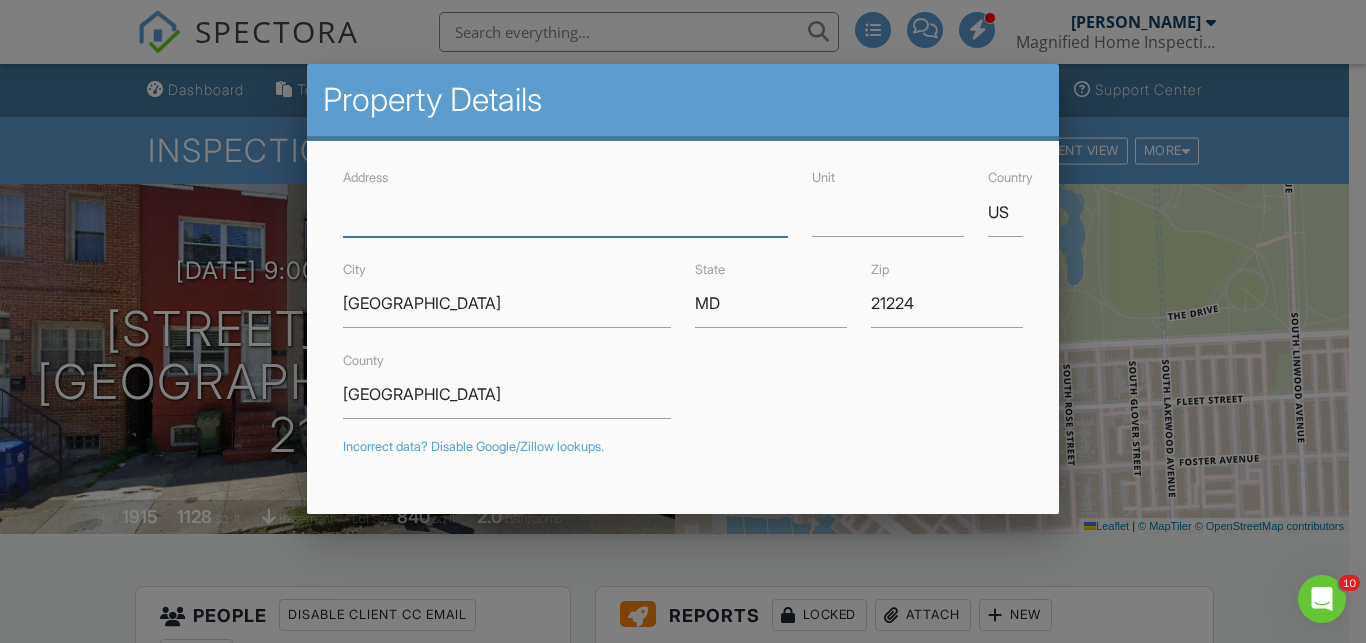 click on "Address" at bounding box center [565, 212] 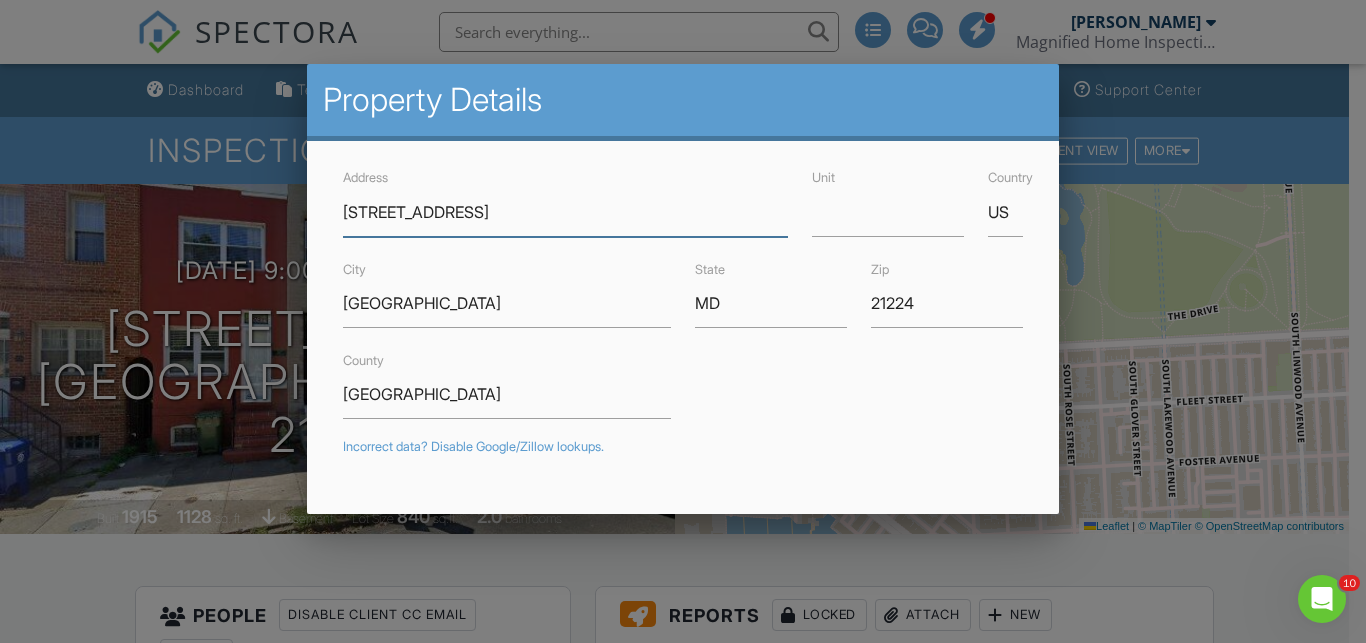 type on "2425 Eastern Ave" 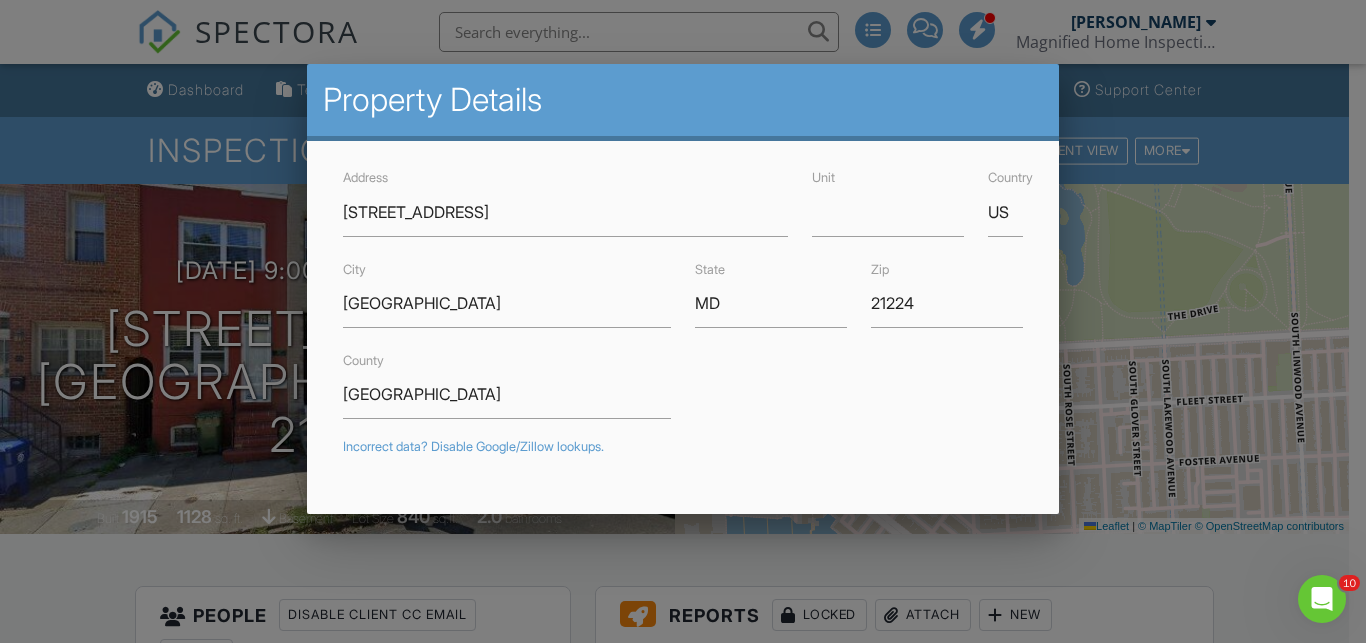 click on "Address
2425 Eastern Ave" at bounding box center (565, 200) 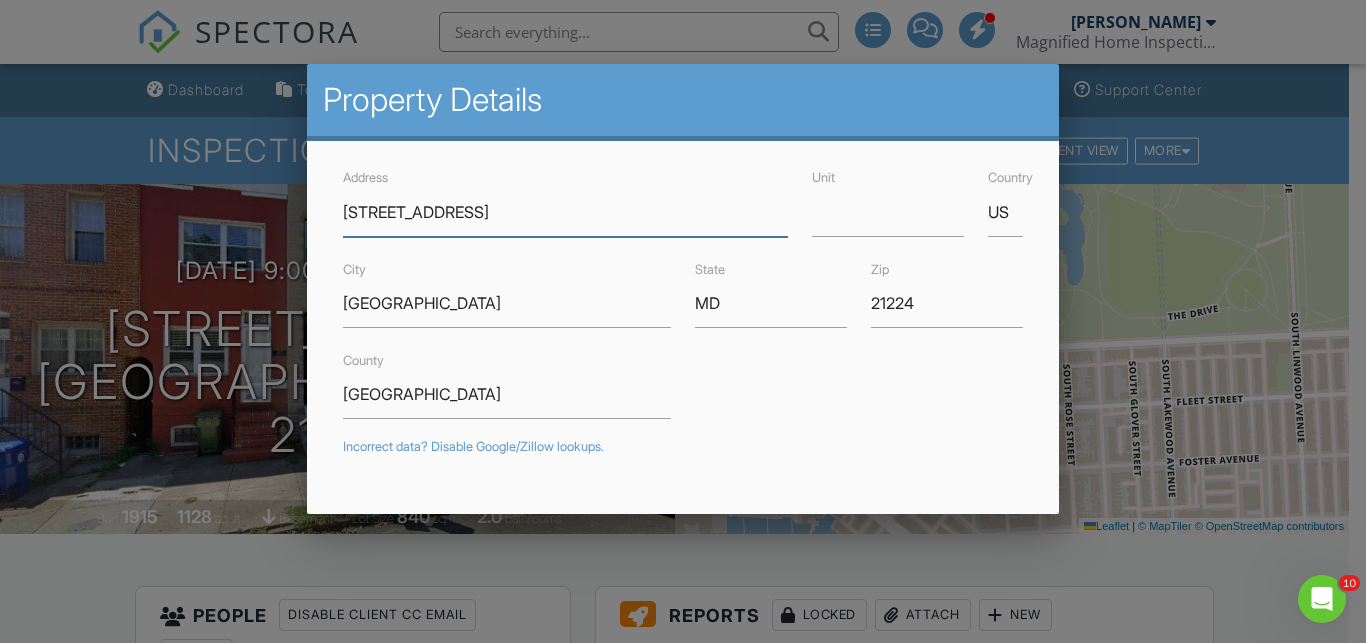 type on "39.2858864" 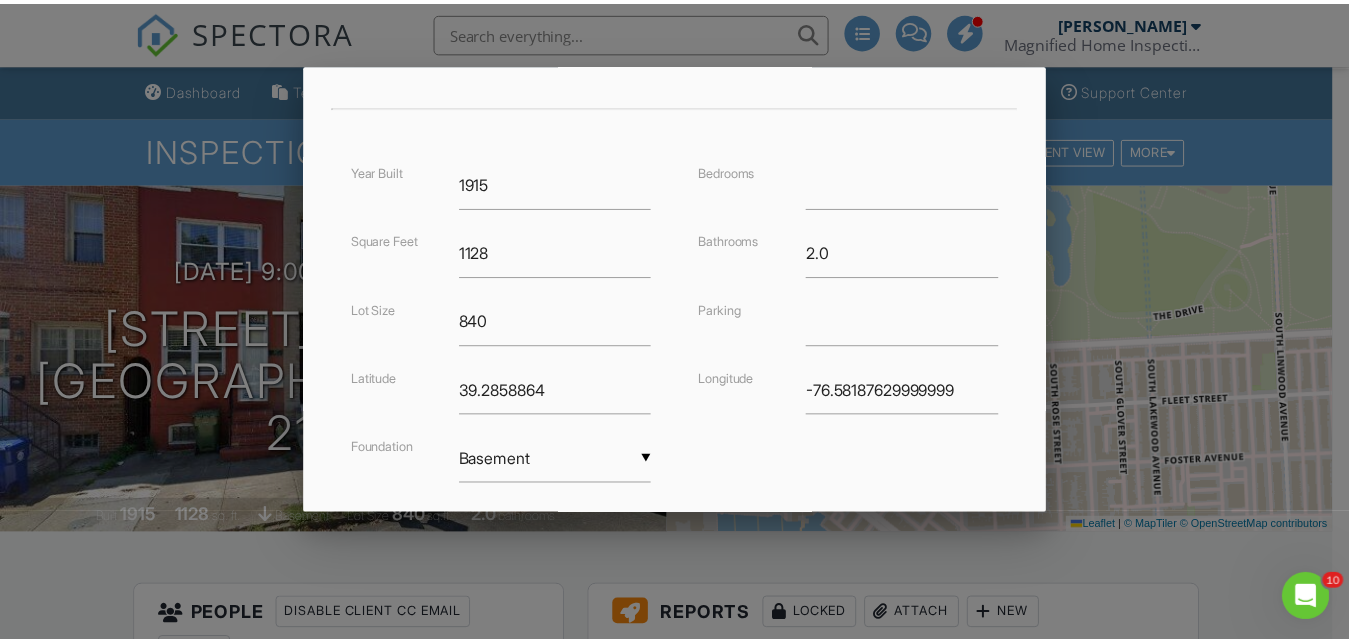scroll, scrollTop: 550, scrollLeft: 0, axis: vertical 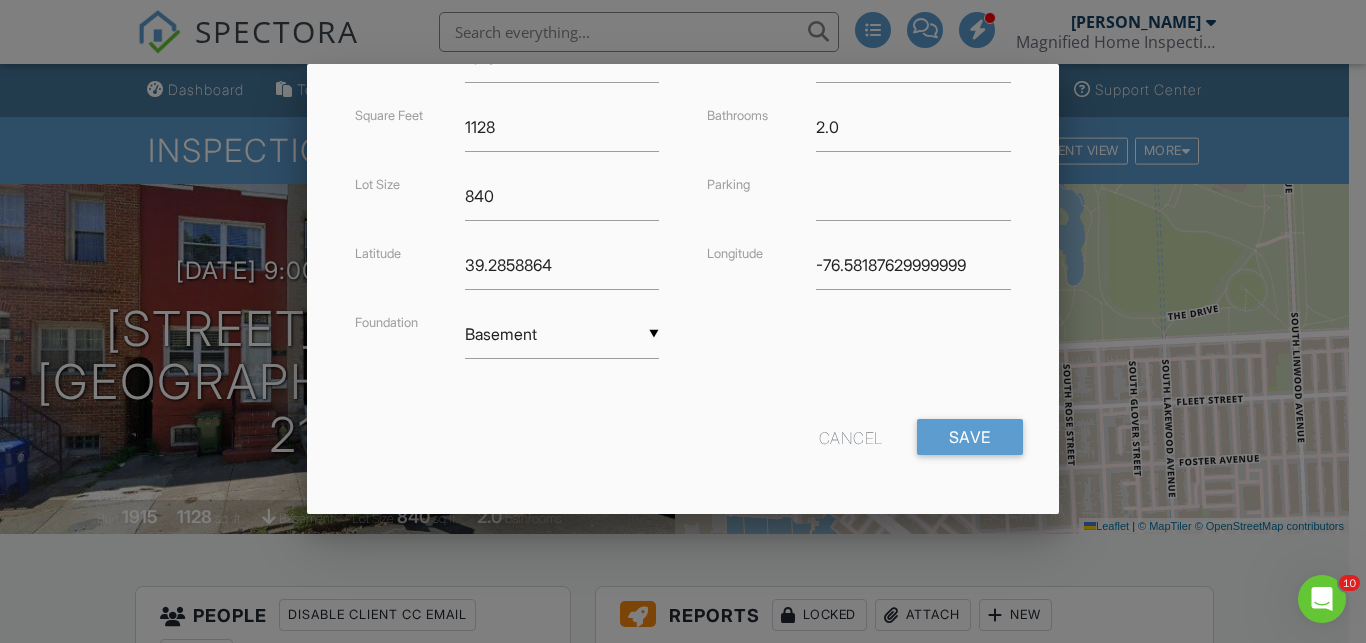 click on "Cancel" at bounding box center [851, 437] 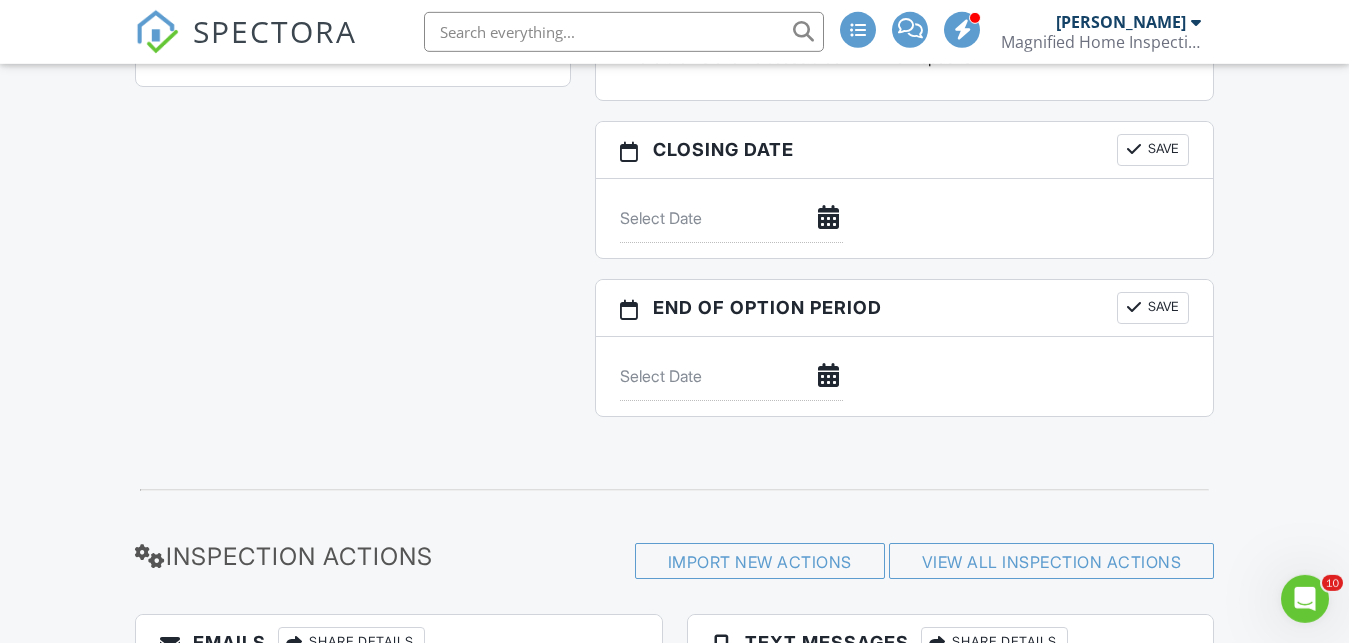 scroll, scrollTop: 2590, scrollLeft: 0, axis: vertical 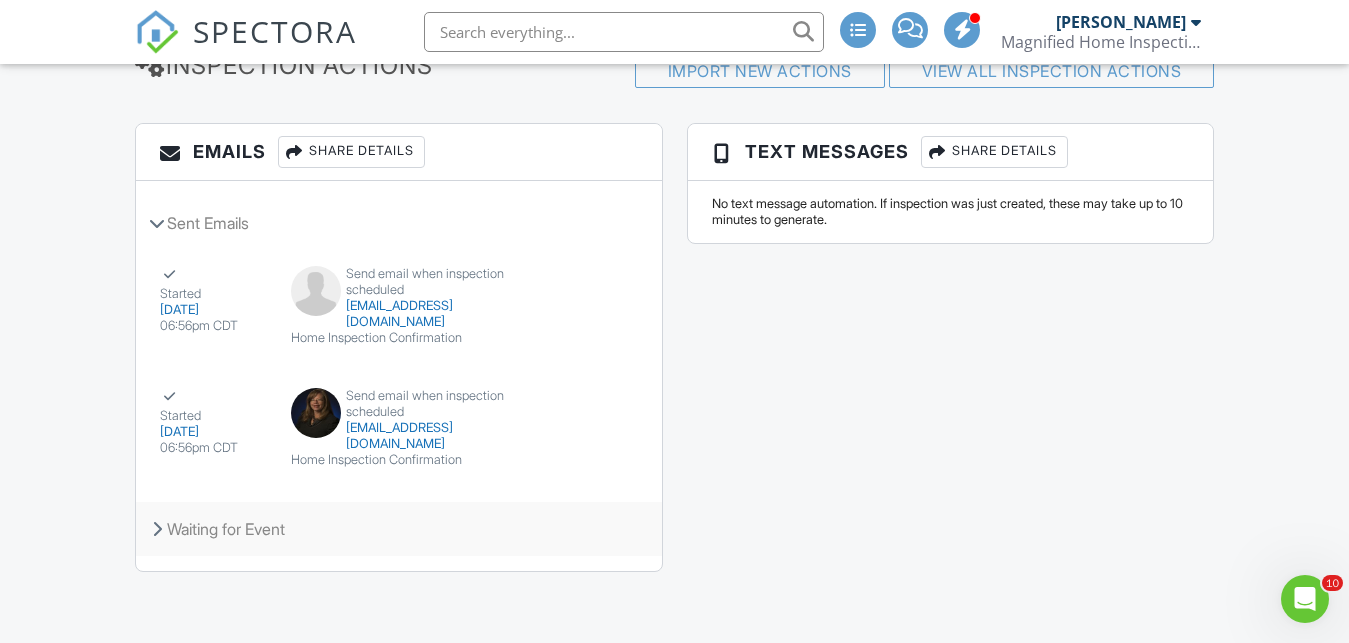 click on "Waiting for Event" at bounding box center (399, 529) 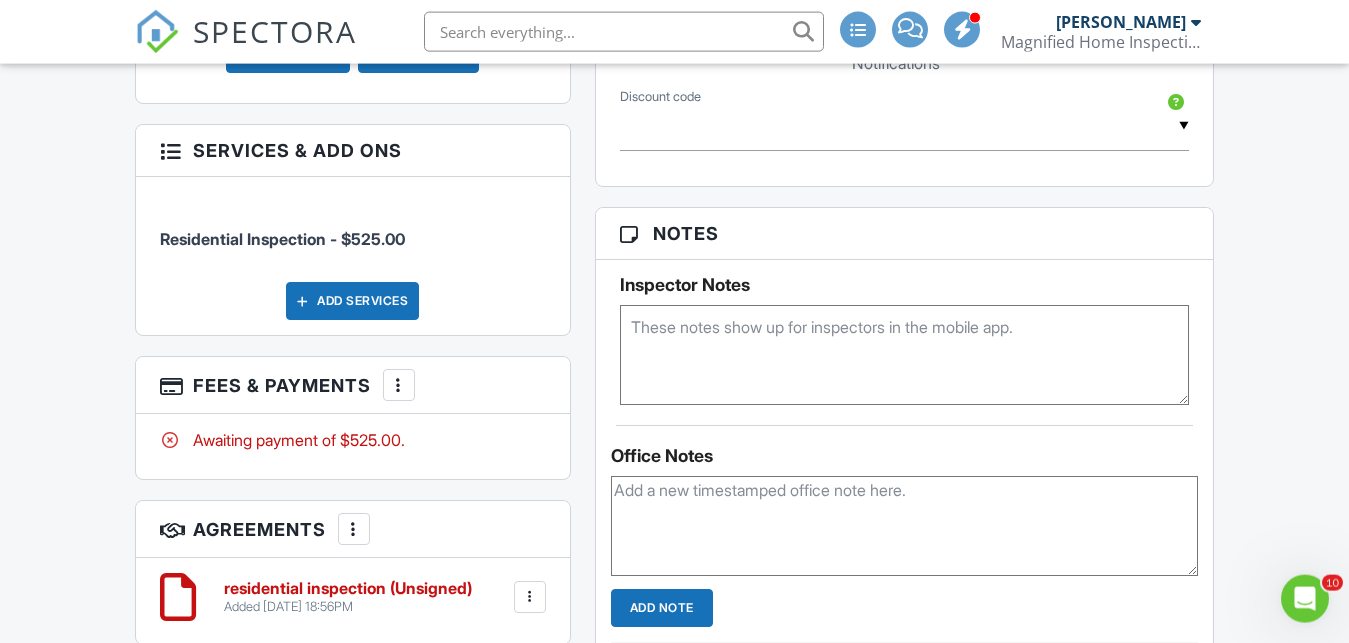 scroll, scrollTop: 847, scrollLeft: 0, axis: vertical 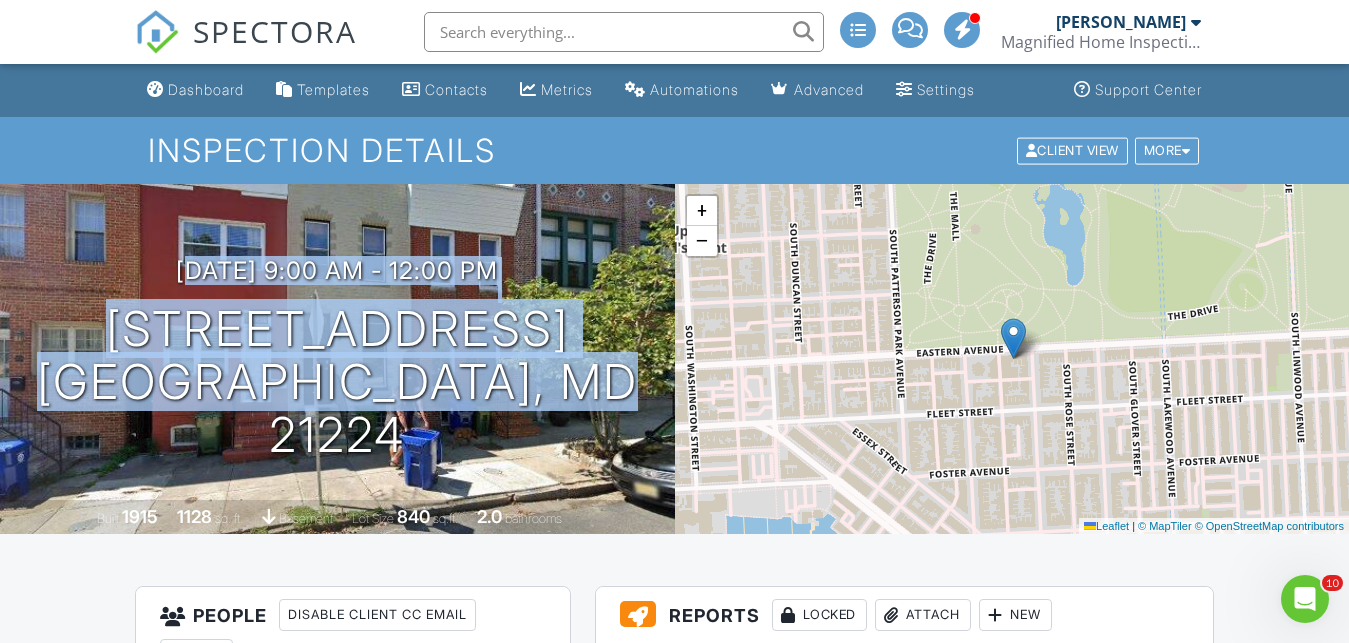 drag, startPoint x: 105, startPoint y: 291, endPoint x: 604, endPoint y: 431, distance: 518.26733 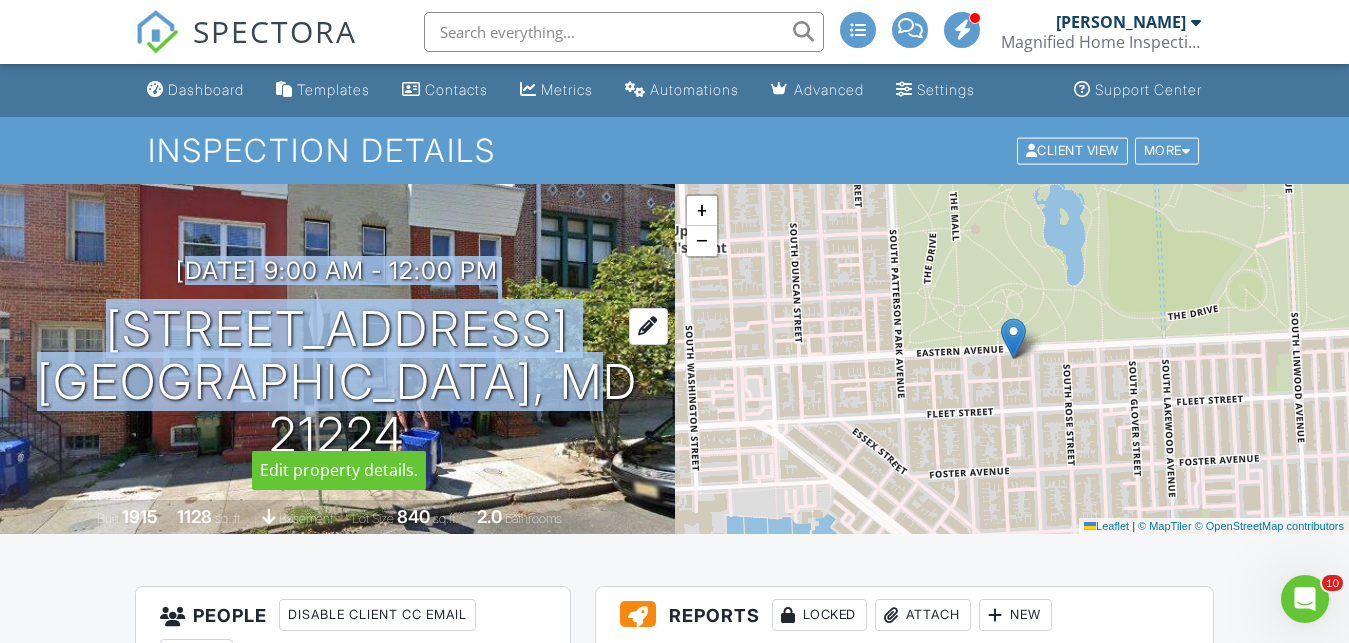 drag, startPoint x: 133, startPoint y: 290, endPoint x: 593, endPoint y: 417, distance: 477.2096 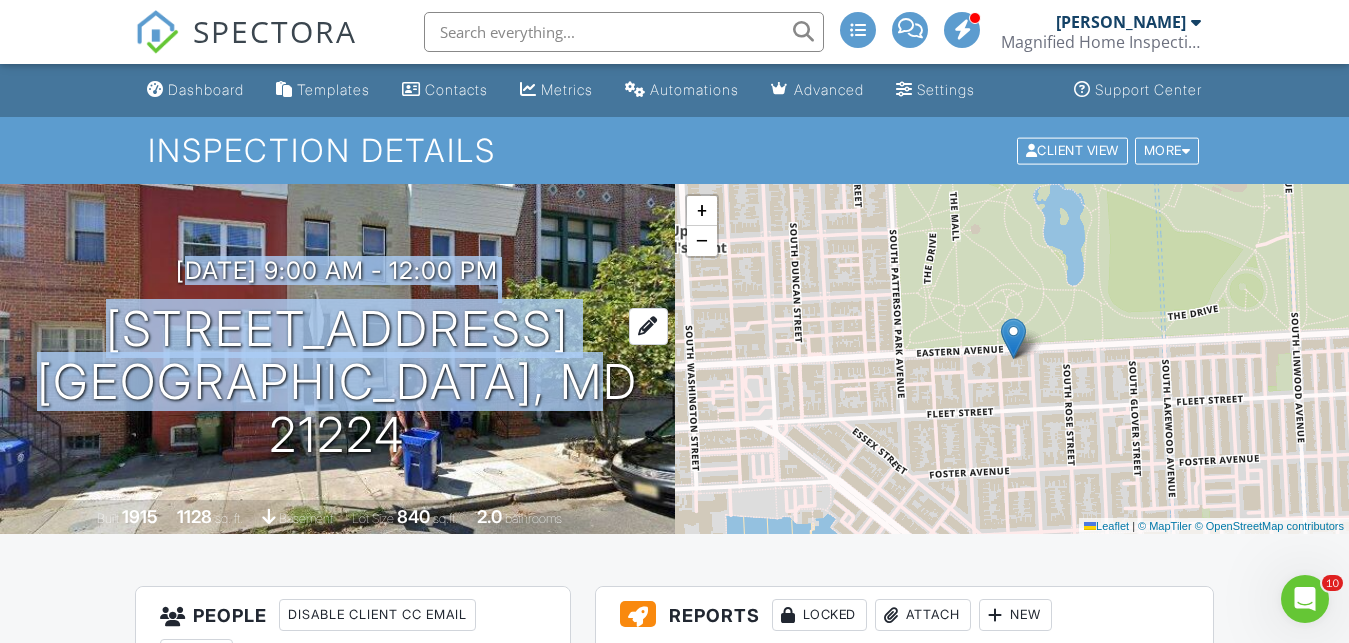 copy on "07/15/2025  9:00 am
- 12:00 pm
2425 Eastern Ave
Baltimore, MD 21224" 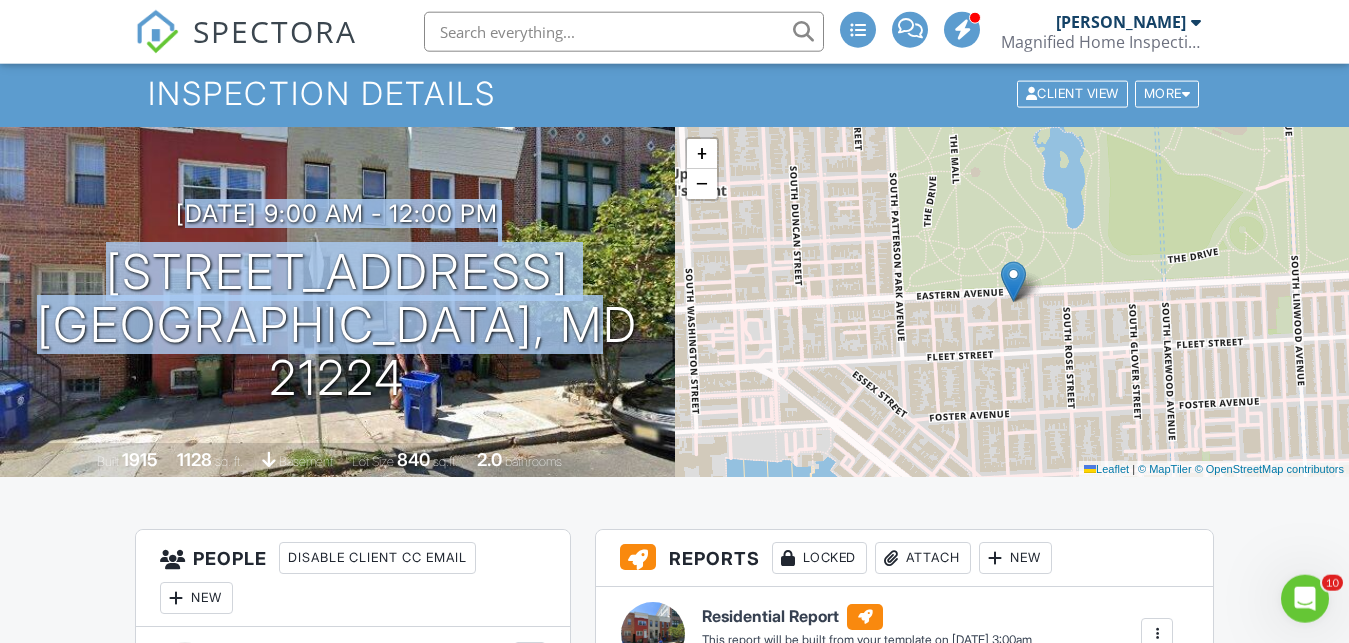 scroll, scrollTop: 0, scrollLeft: 0, axis: both 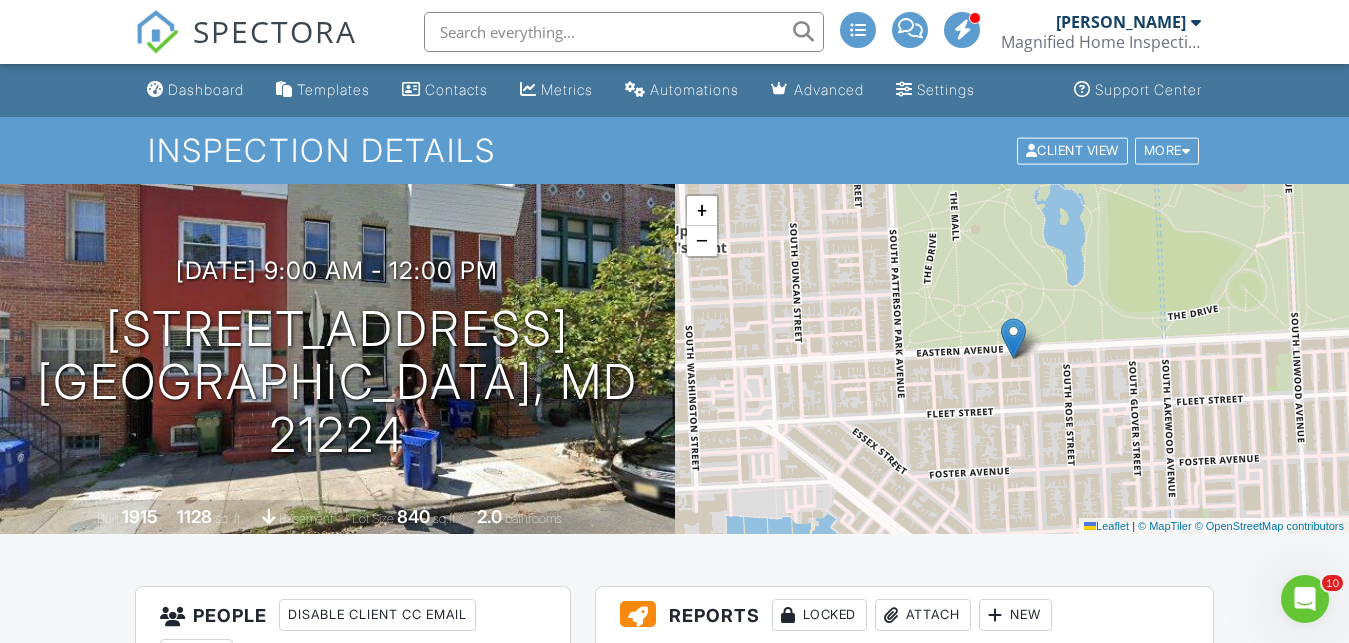 click on "Inspection Details" at bounding box center (675, 150) 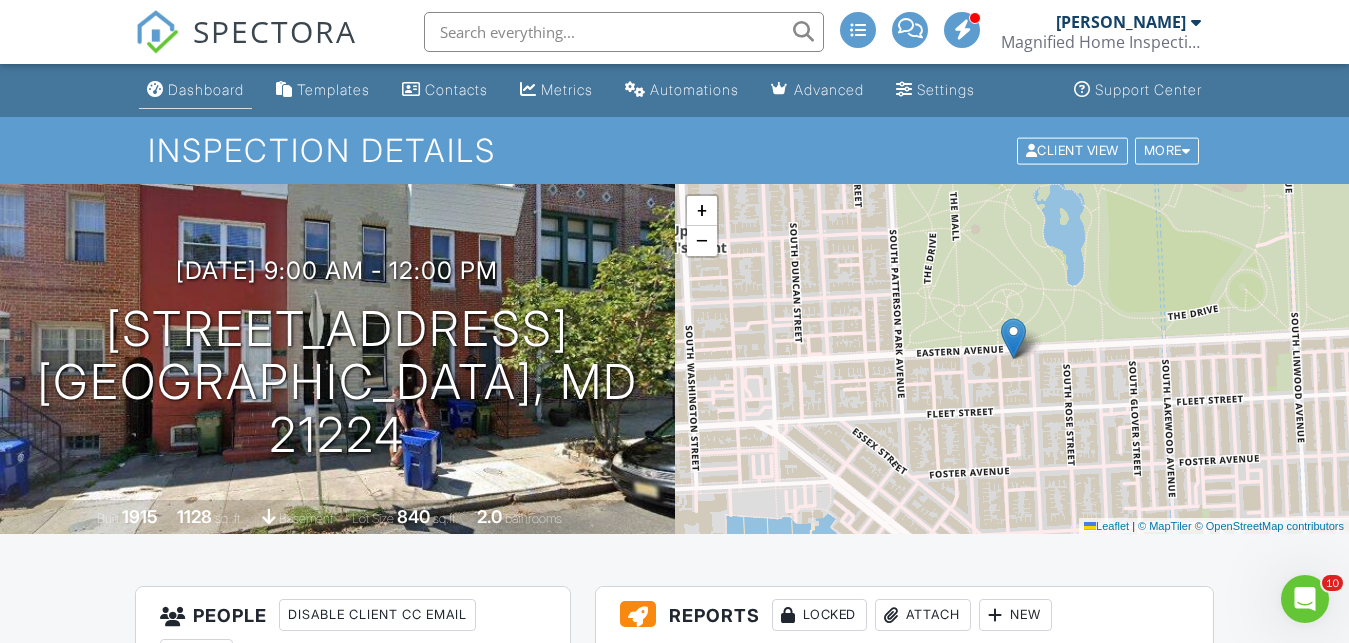 click on "Dashboard" at bounding box center [206, 89] 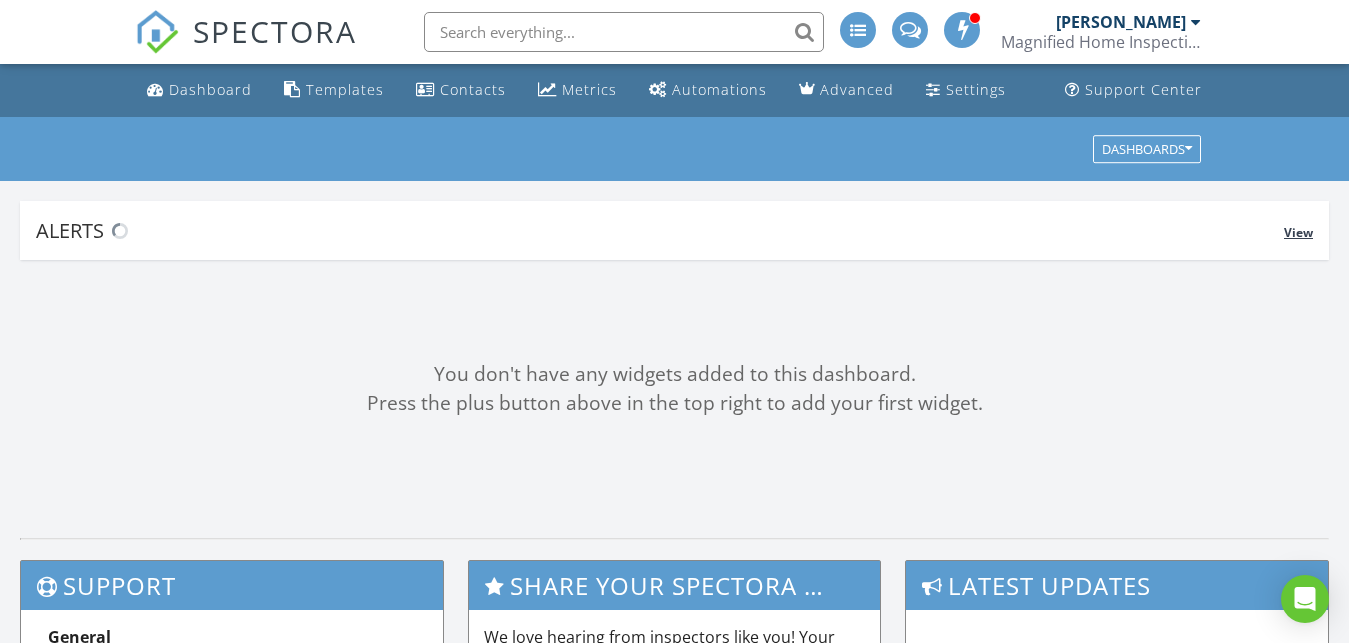 scroll, scrollTop: 0, scrollLeft: 0, axis: both 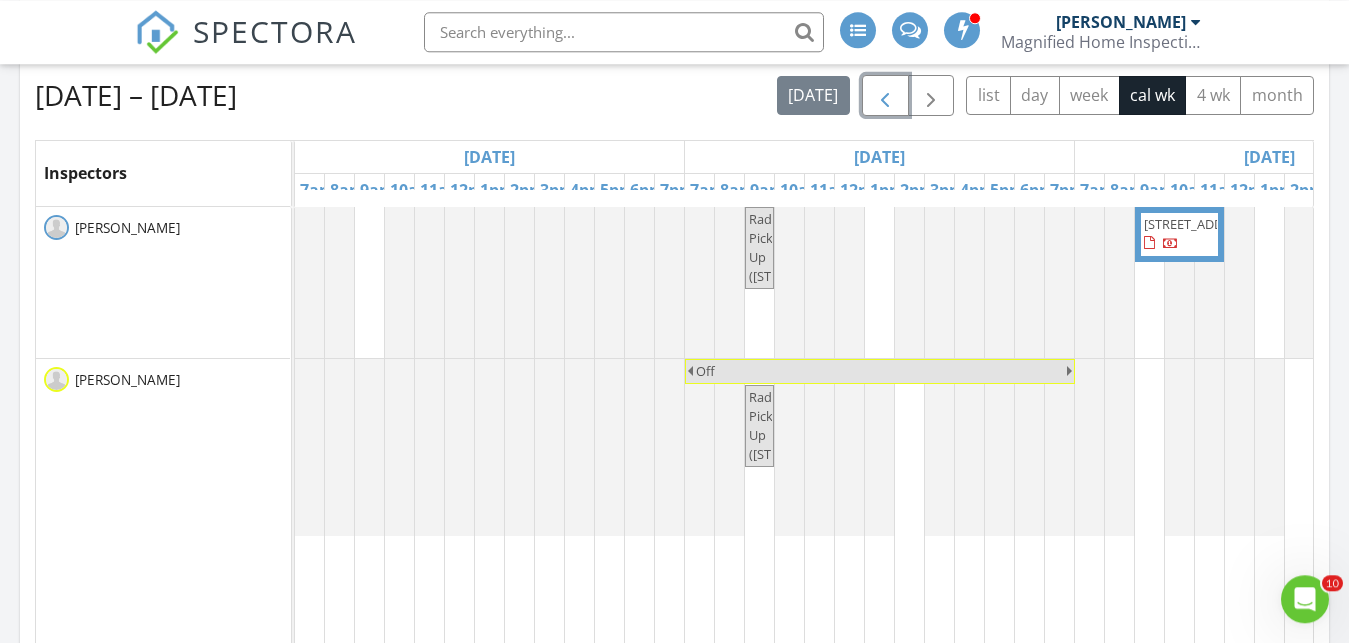 click at bounding box center (885, 96) 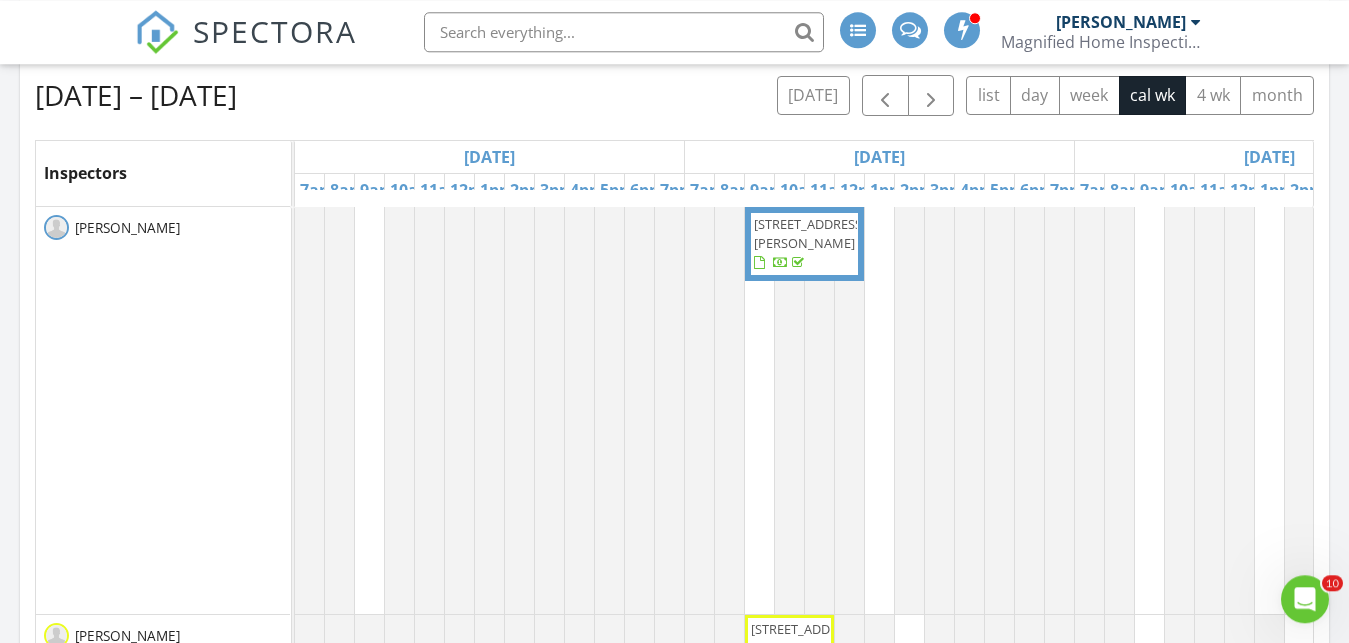 click on "Tue 7/8" at bounding box center [1269, 157] 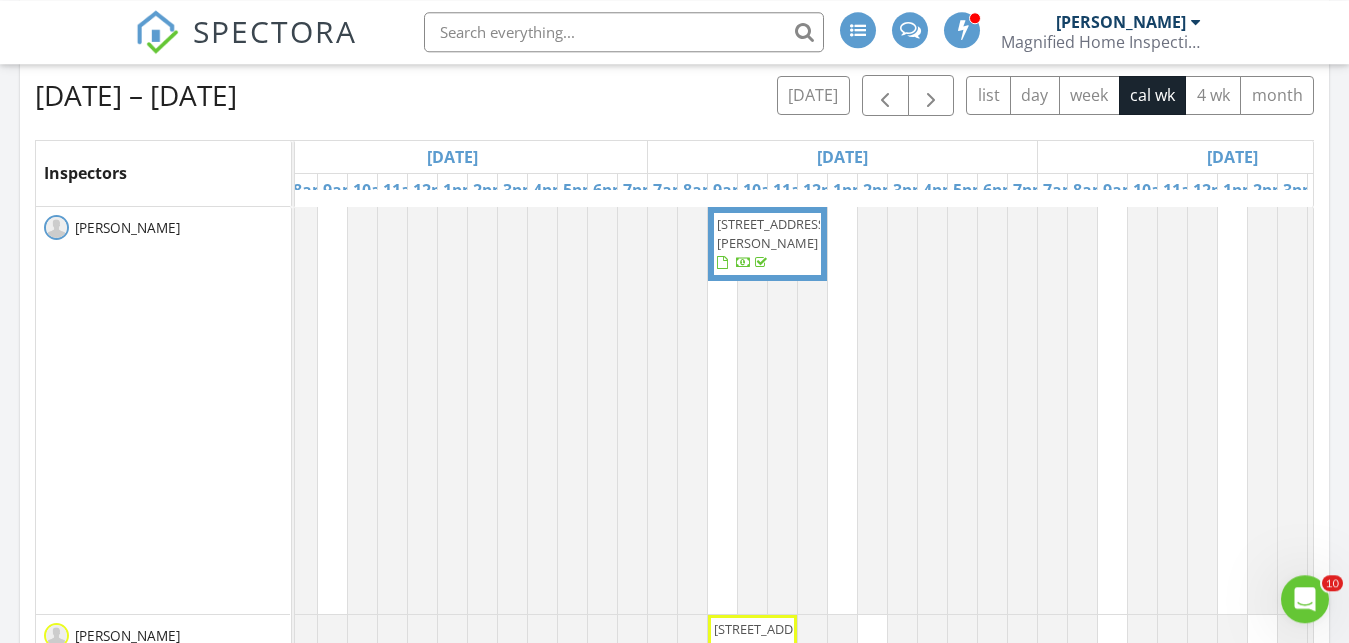 scroll, scrollTop: 0, scrollLeft: 42, axis: horizontal 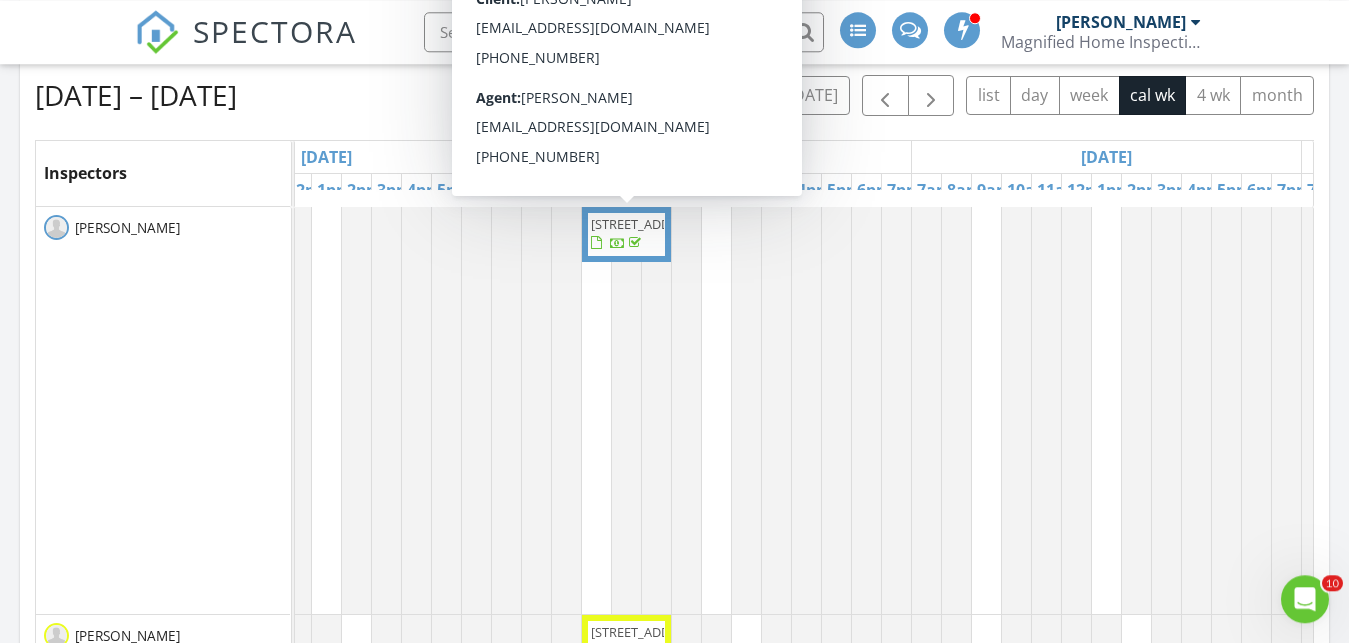 click on "8 Yew Ct, Essex 21221" at bounding box center (626, 234) 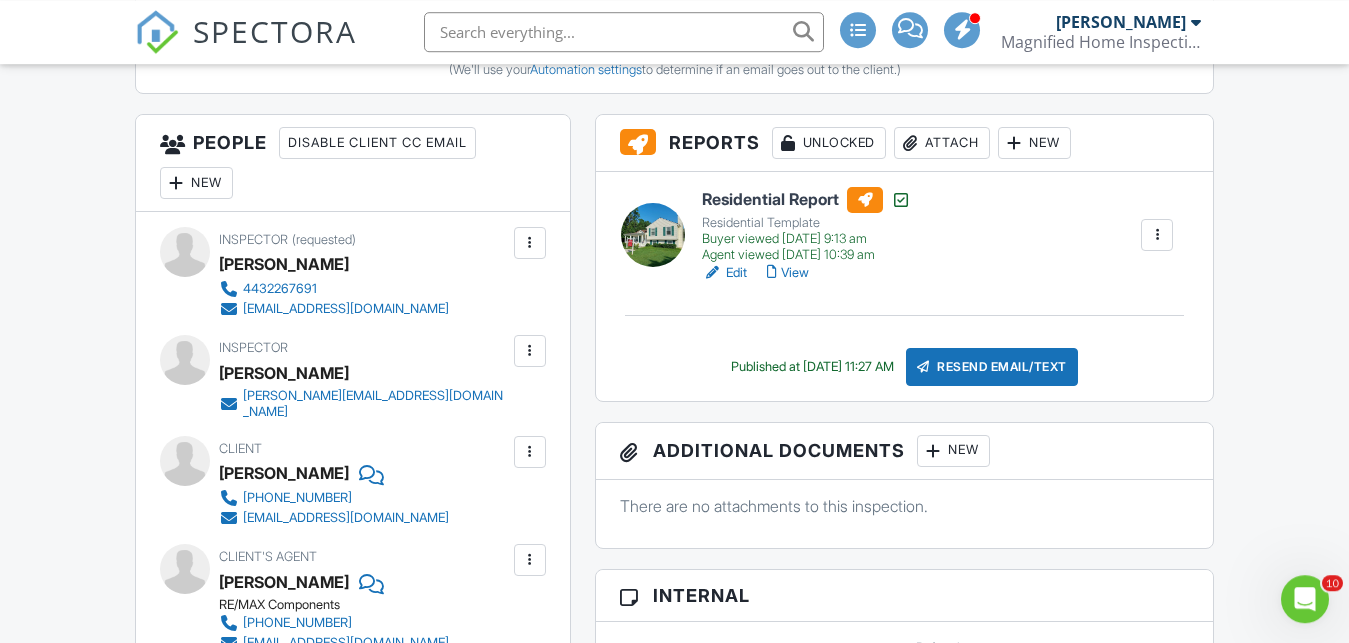 scroll, scrollTop: 0, scrollLeft: 0, axis: both 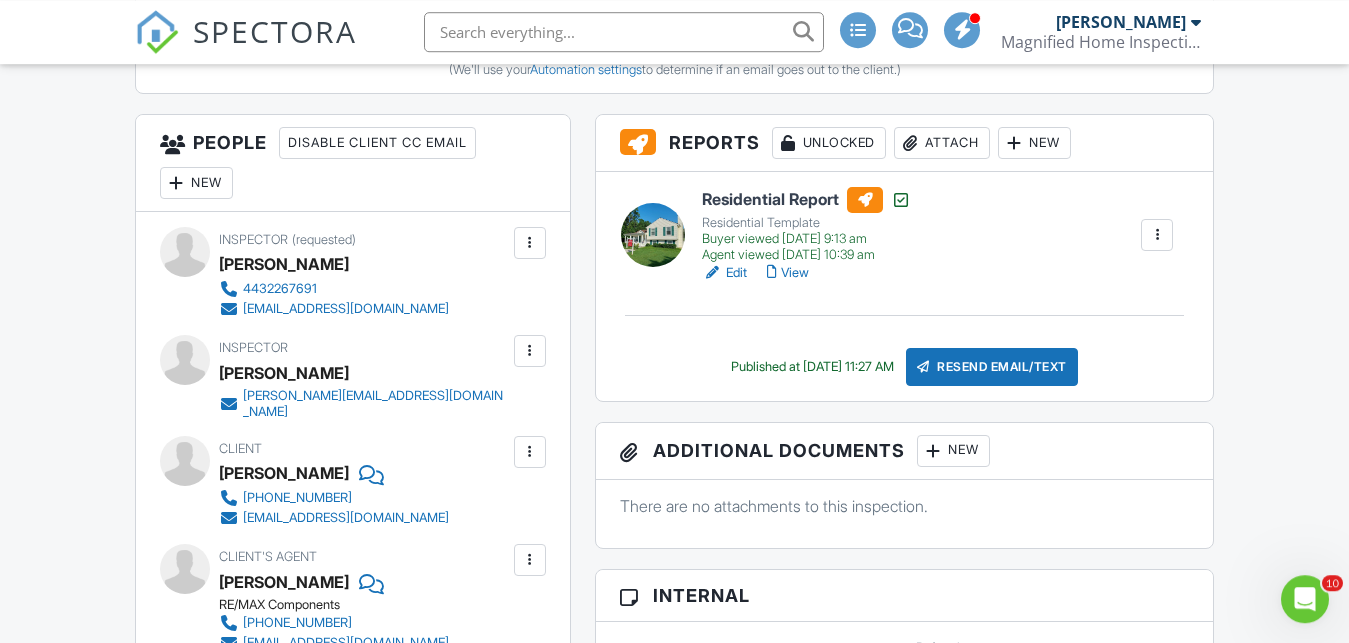 click on "View" at bounding box center [788, 273] 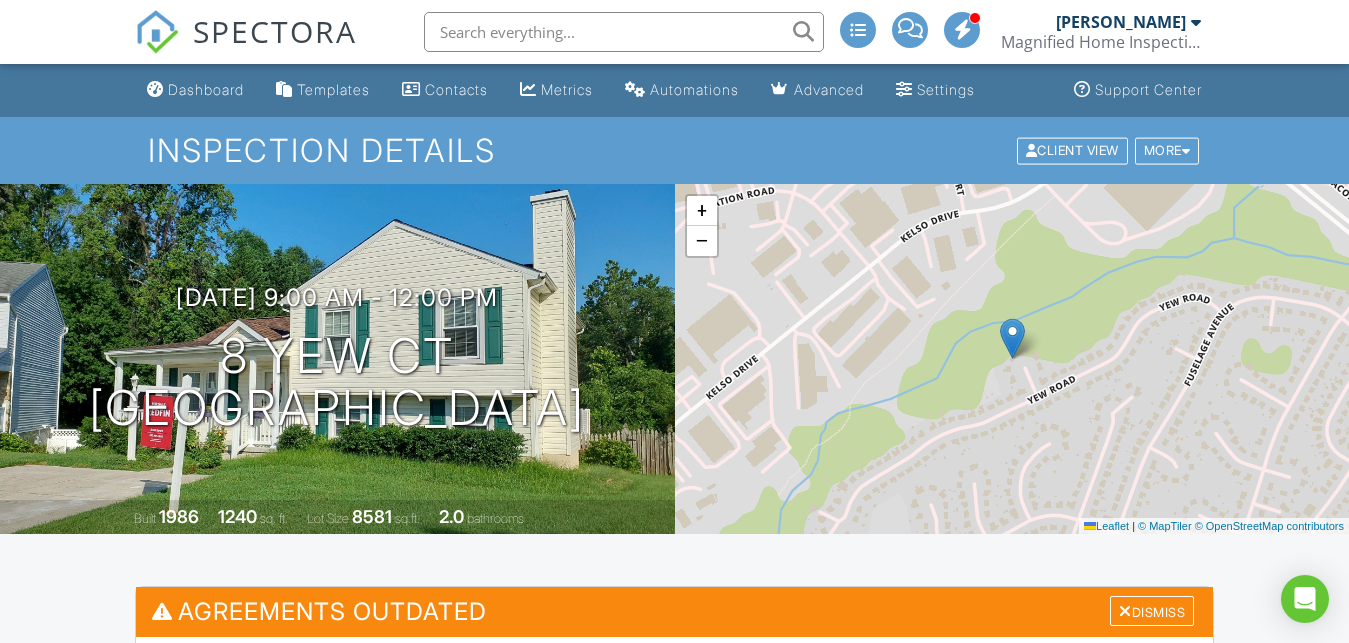 scroll, scrollTop: 0, scrollLeft: 0, axis: both 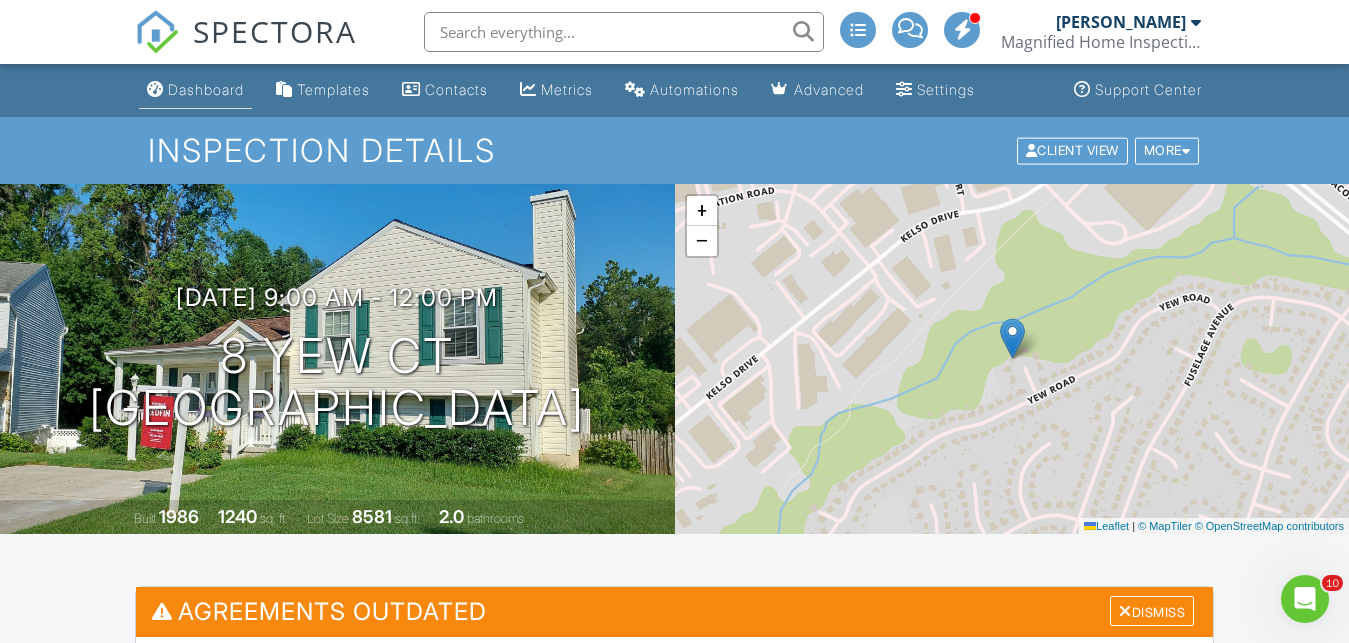 click on "Dashboard" at bounding box center (206, 89) 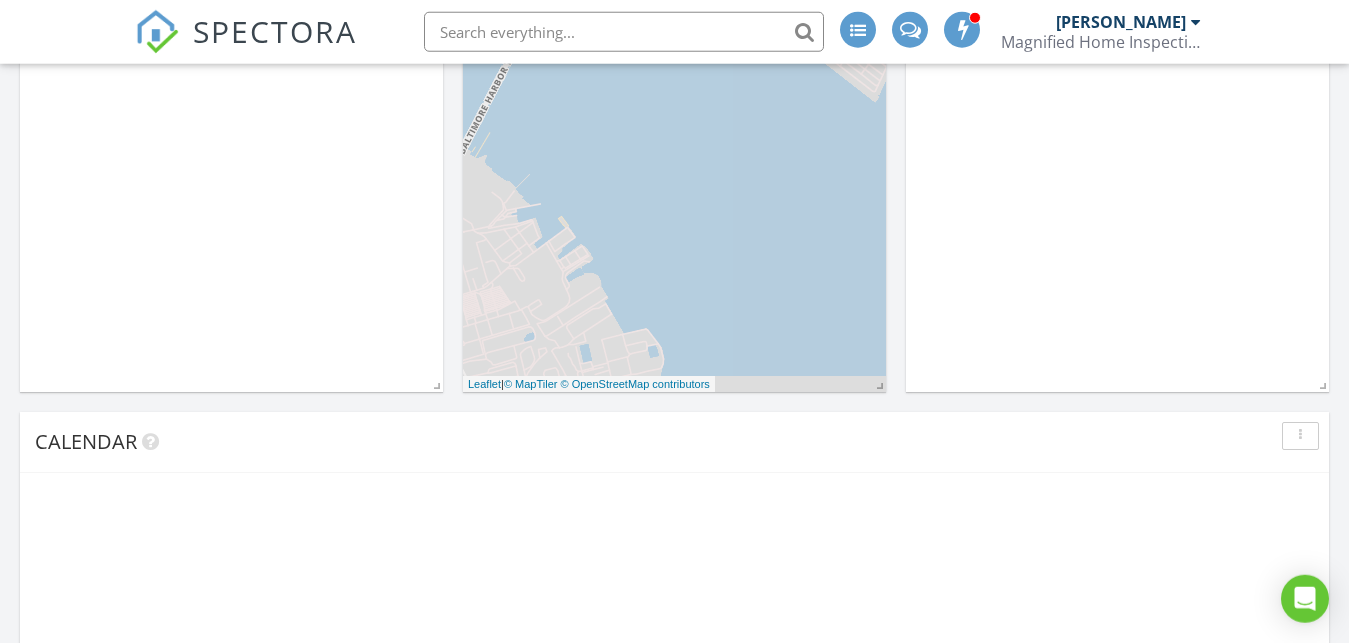 scroll, scrollTop: 1013, scrollLeft: 0, axis: vertical 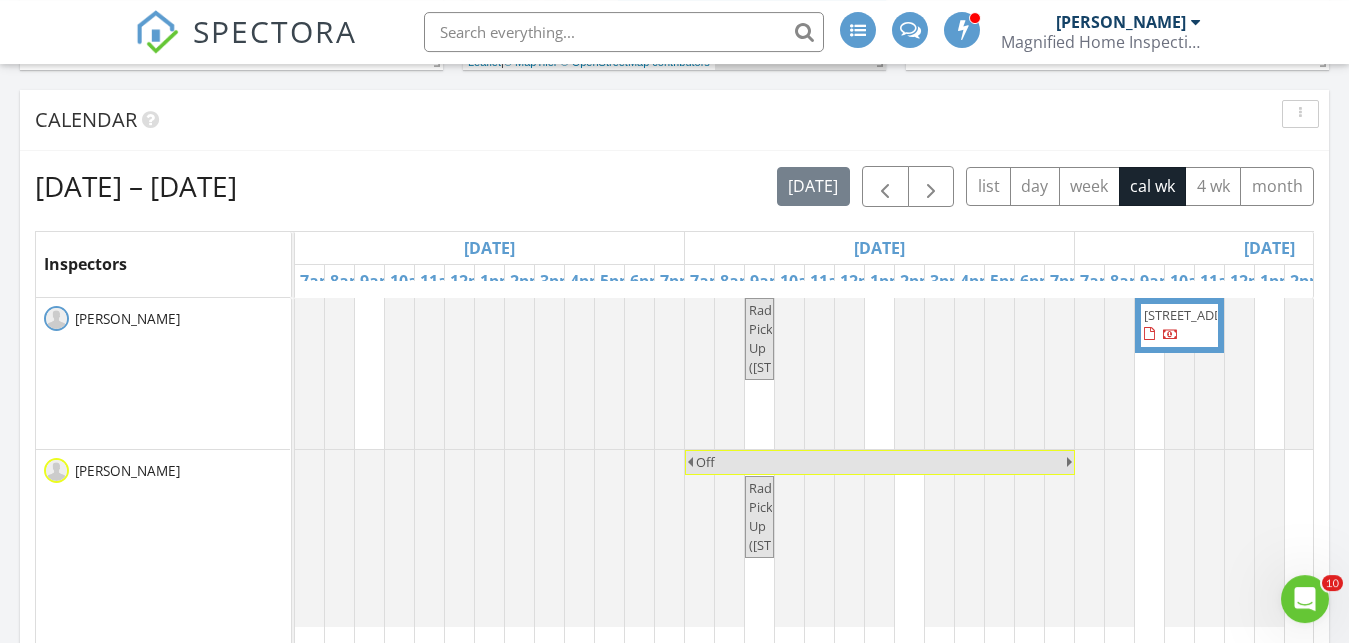 click on "Tue 7/15" at bounding box center (1269, 248) 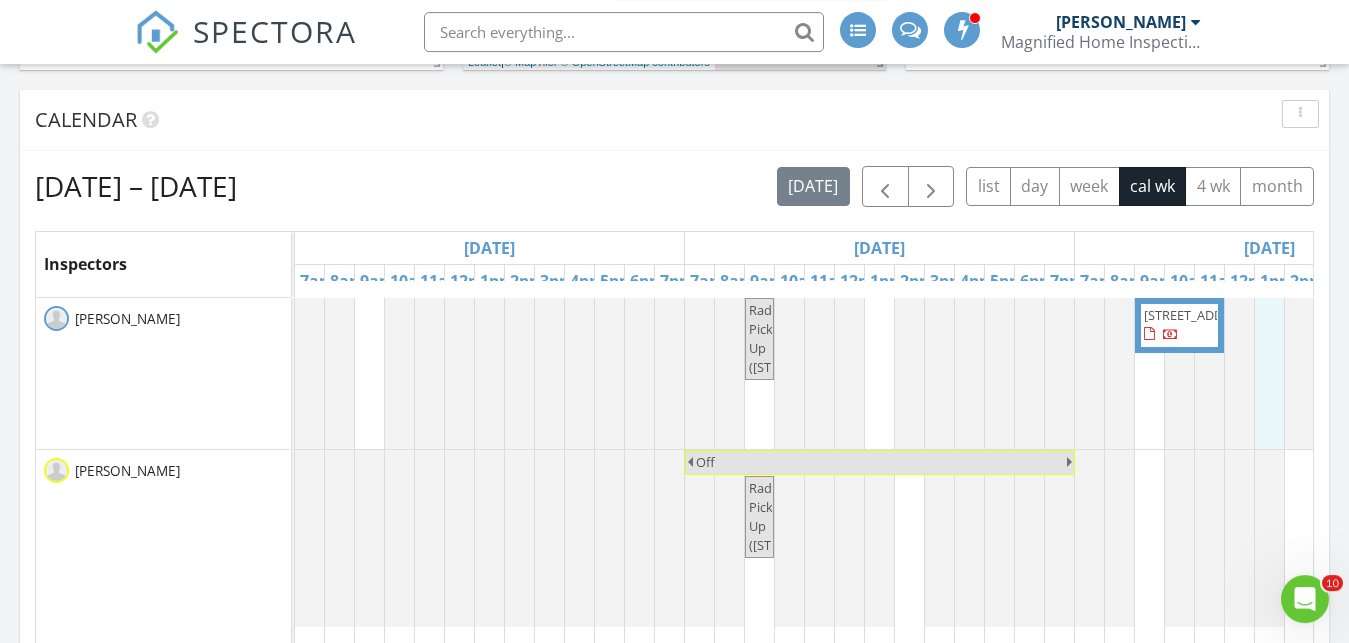 click on "Radon Pick Up (5121 Pembroke Ave, Baltimore)
2425 Eastern Ave, Baltimore 21224
Off - tke and pick up christian
Off
Off us soccer D class
Off
4112 Lochcarrow Rd, Perry Hall 21236" at bounding box center (1660, 671) 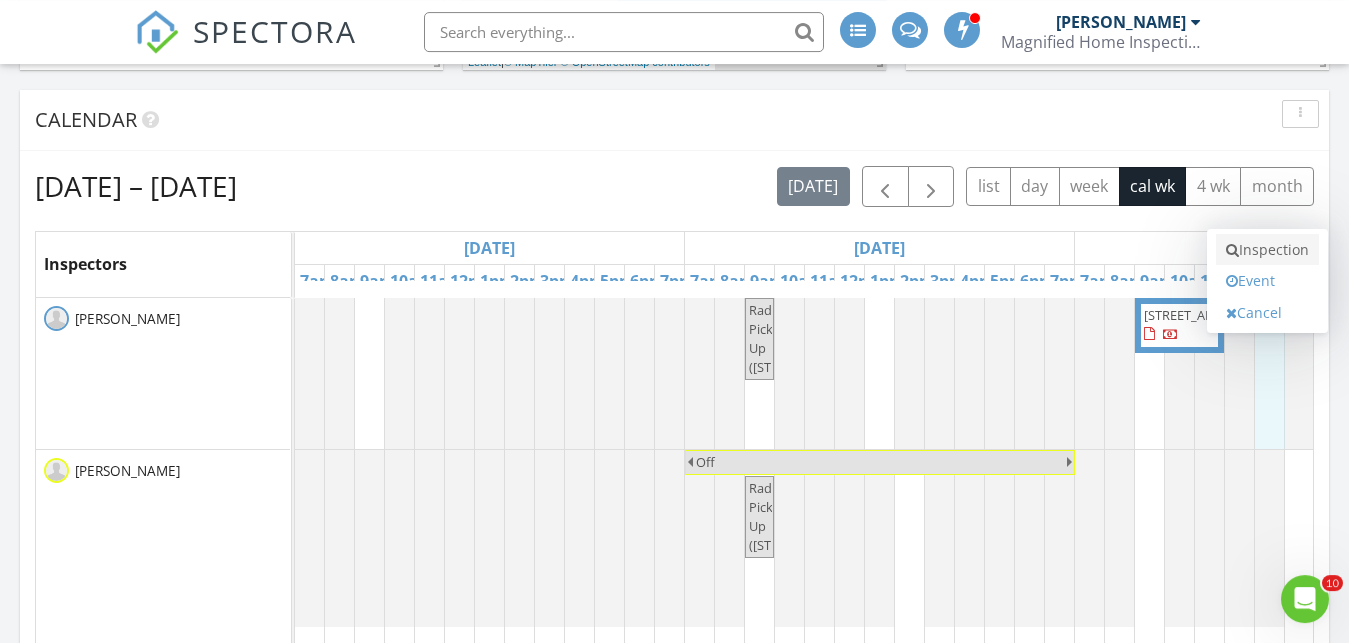 click on "Inspection" at bounding box center (1267, 250) 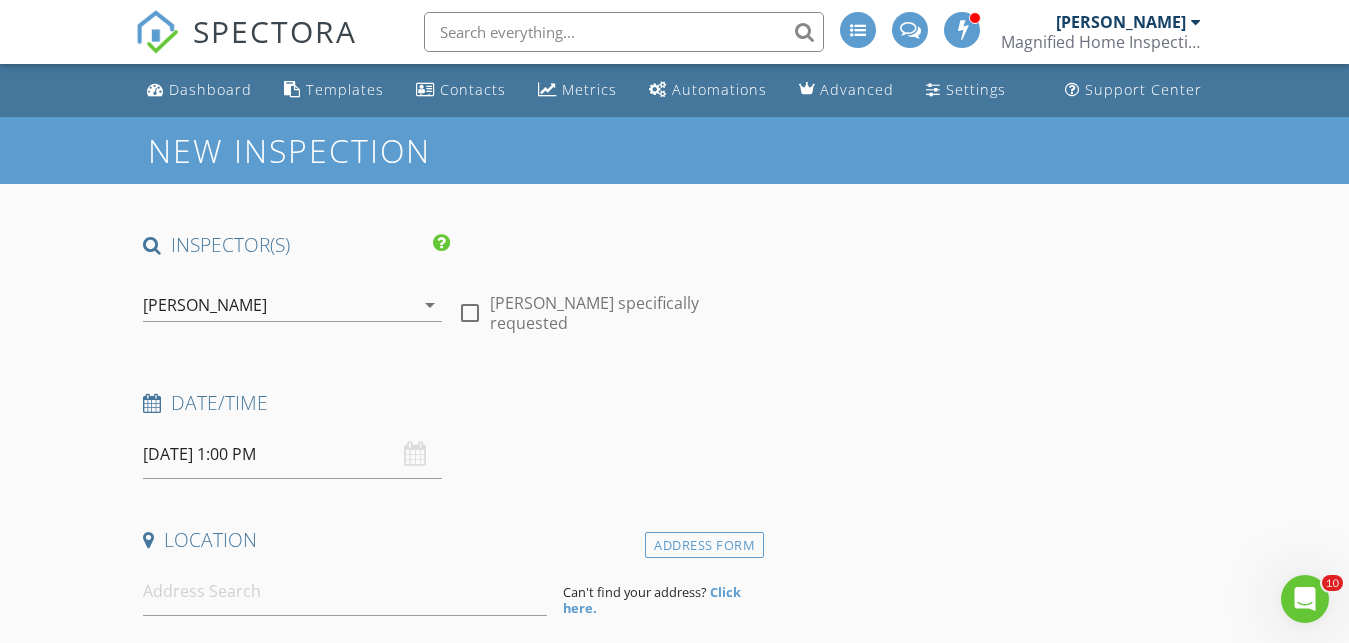 scroll, scrollTop: 0, scrollLeft: 0, axis: both 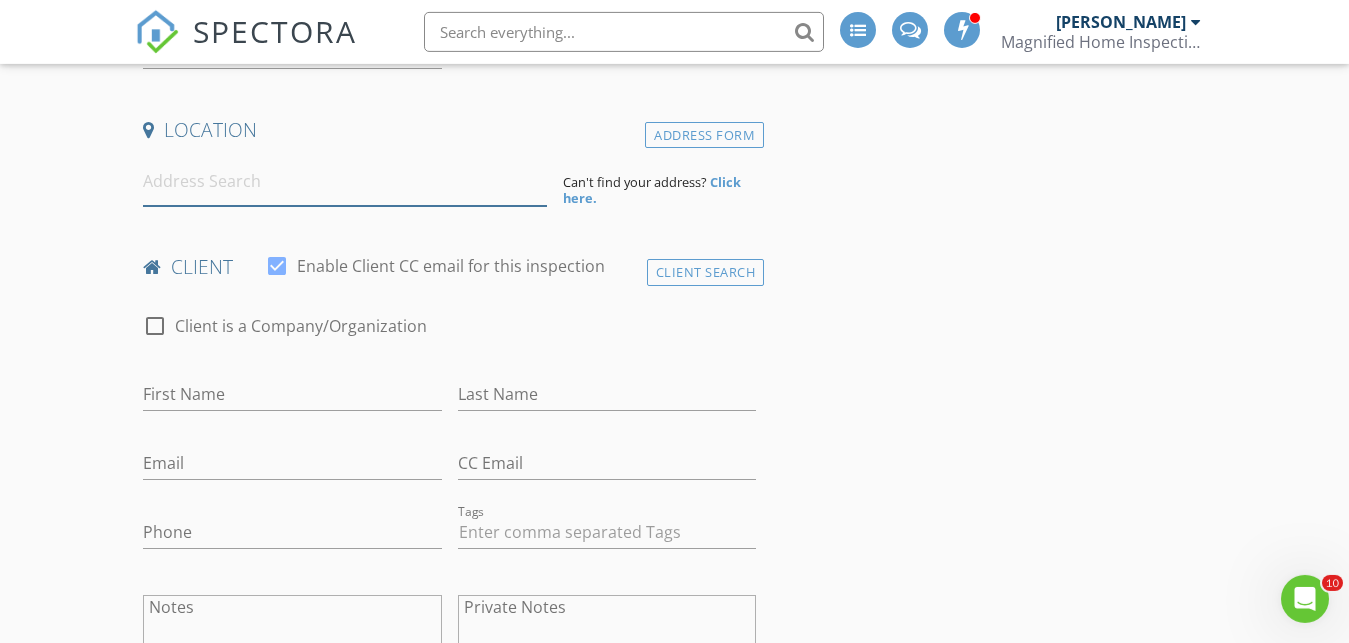 click at bounding box center (345, 181) 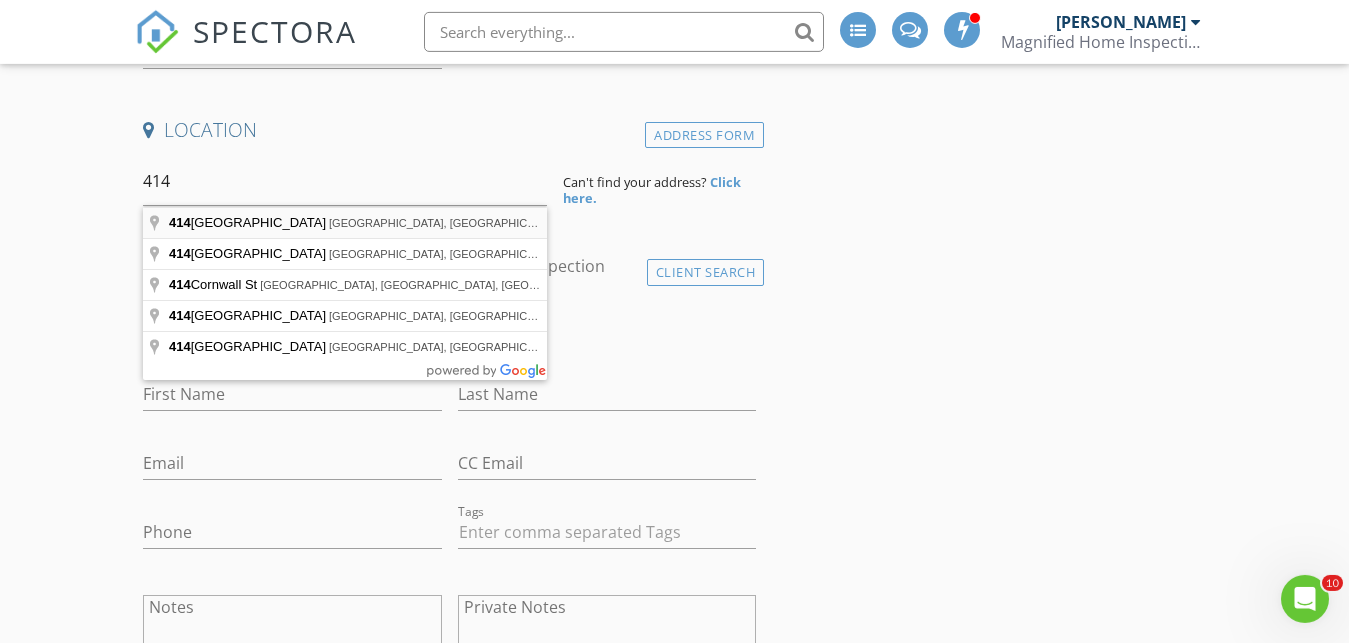 type on "[STREET_ADDRESS]" 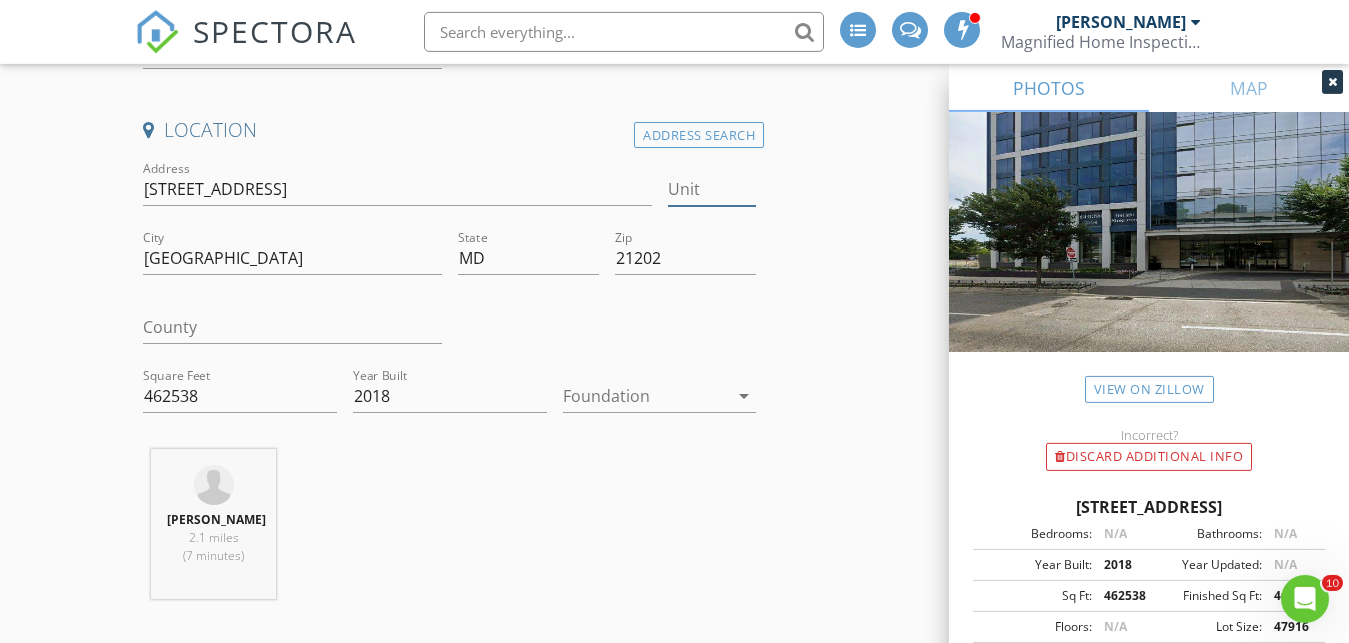click on "Unit" at bounding box center (712, 189) 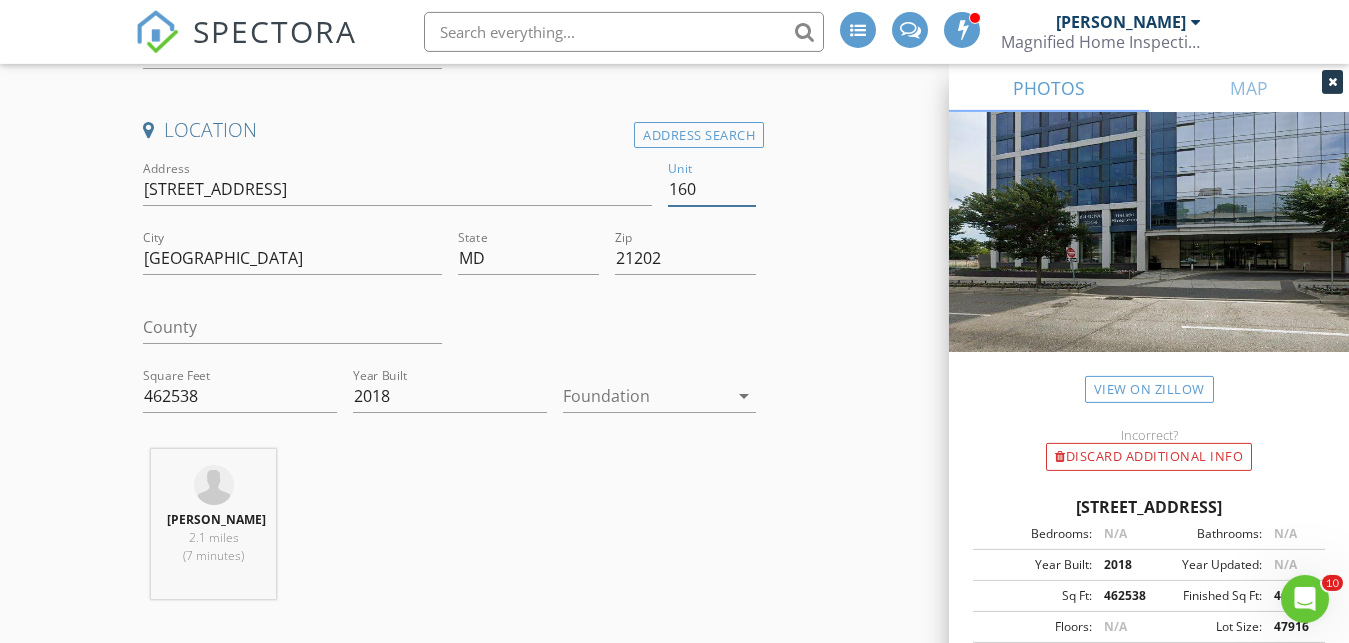 type on "1603" 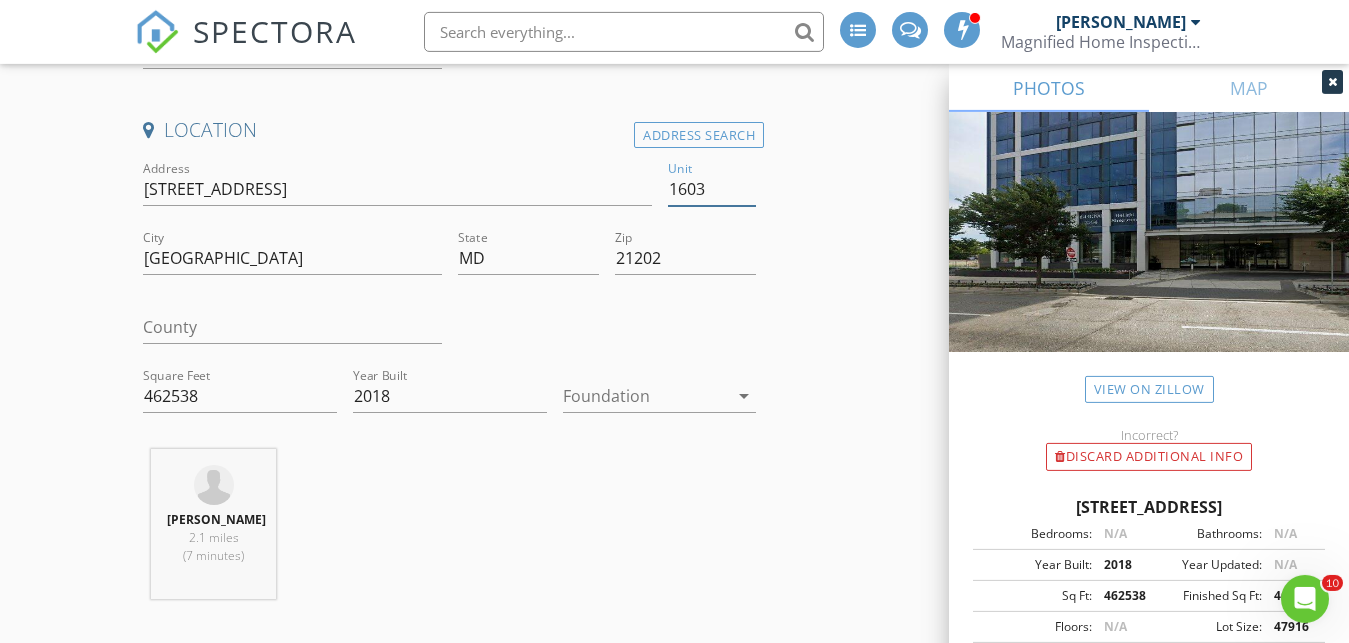 type 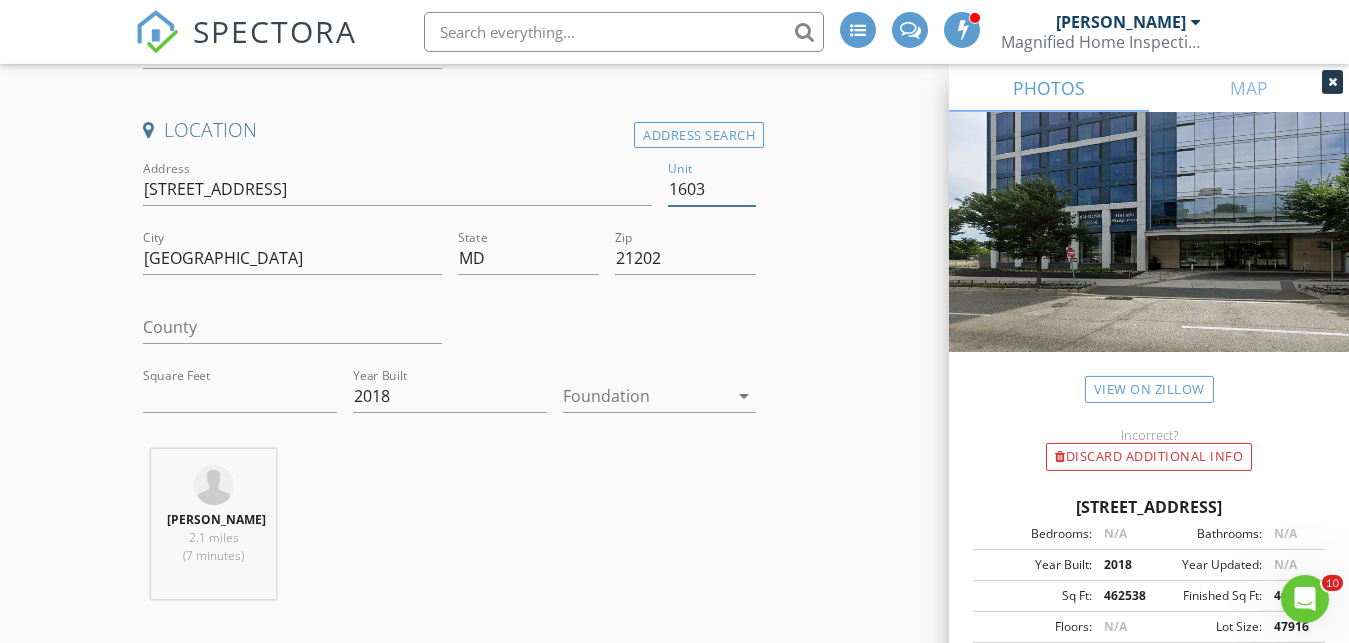 type 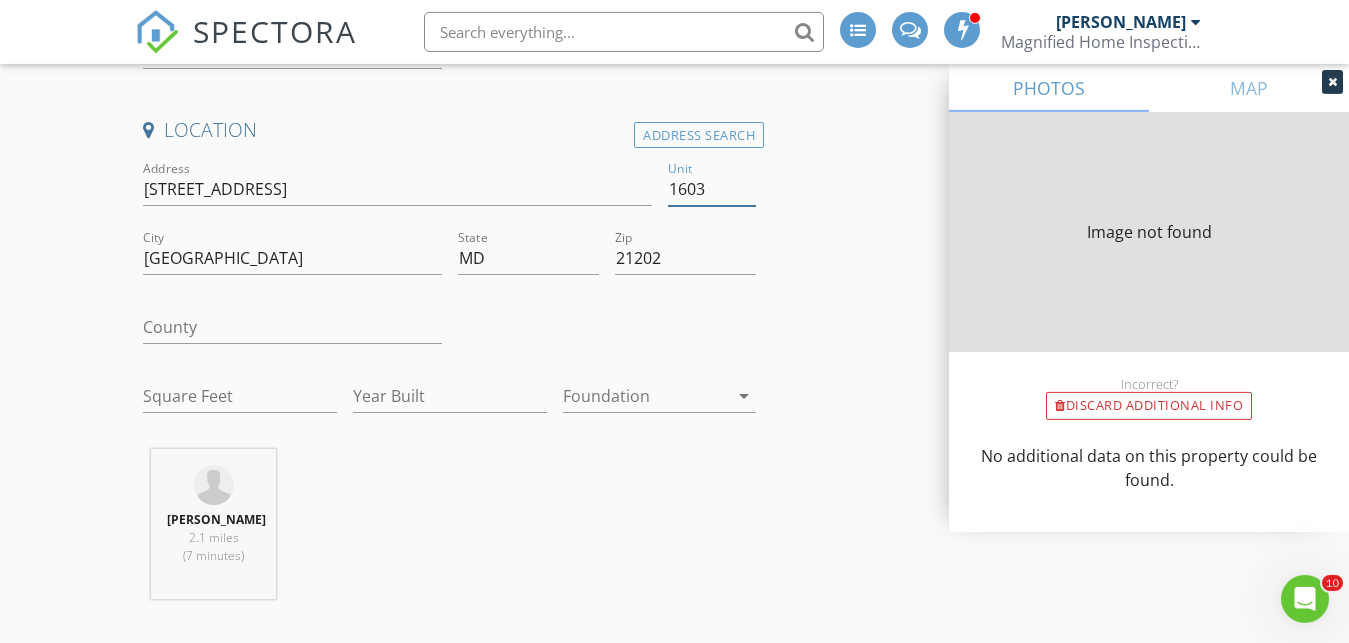 type on "462538" 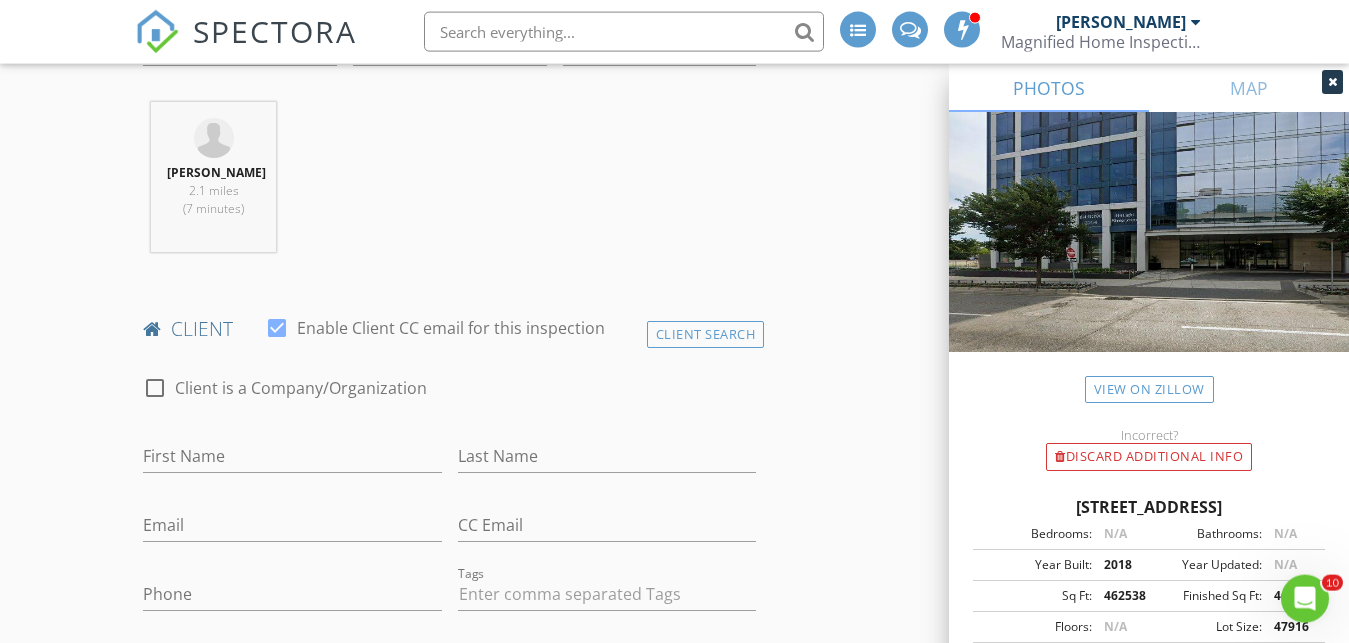 scroll, scrollTop: 782, scrollLeft: 0, axis: vertical 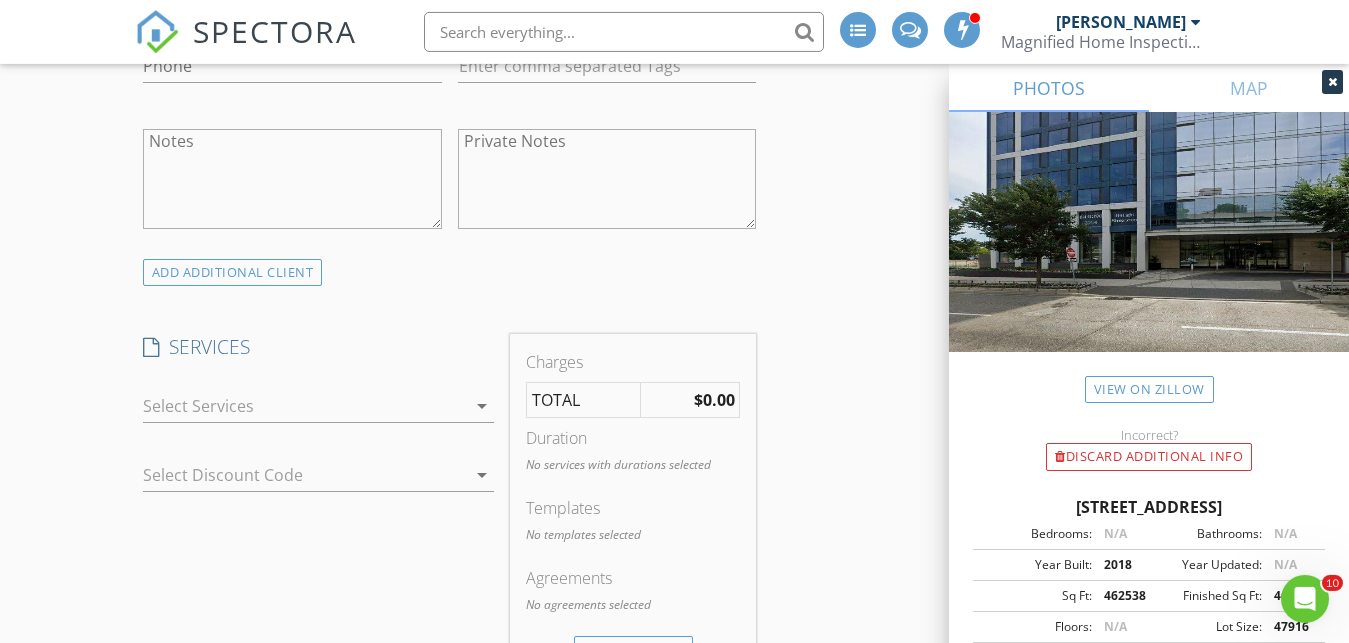type on "1603" 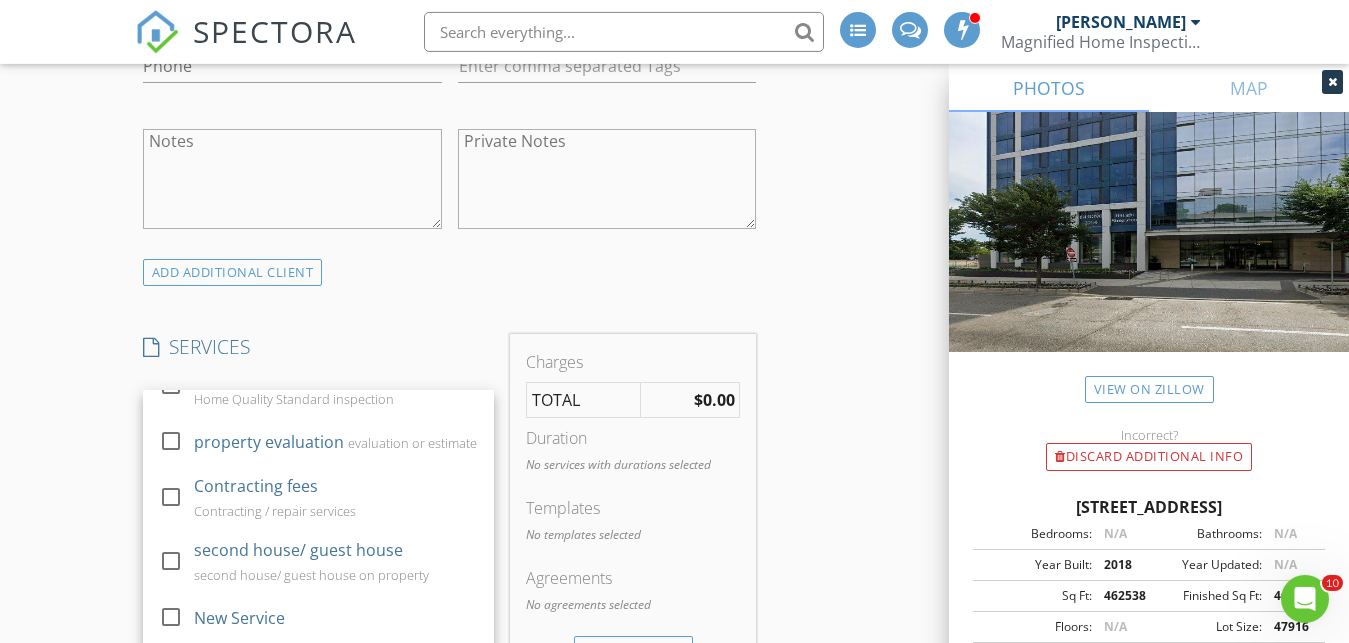scroll, scrollTop: 335, scrollLeft: 0, axis: vertical 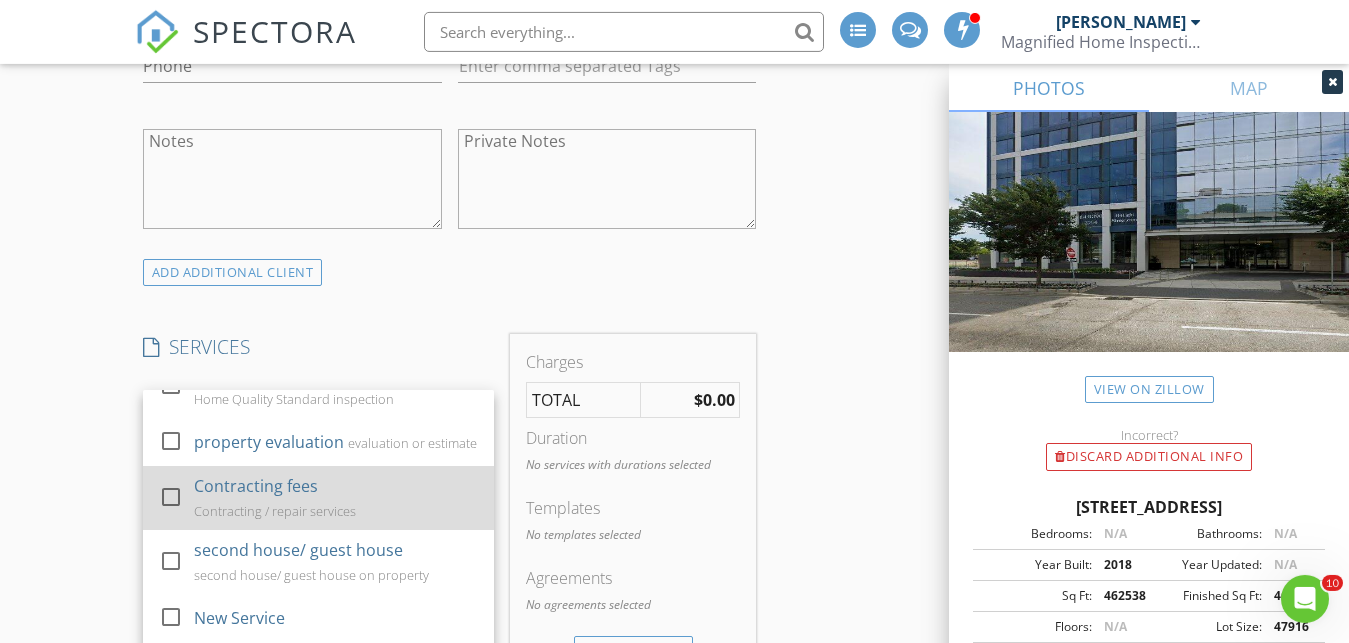click at bounding box center [171, 497] 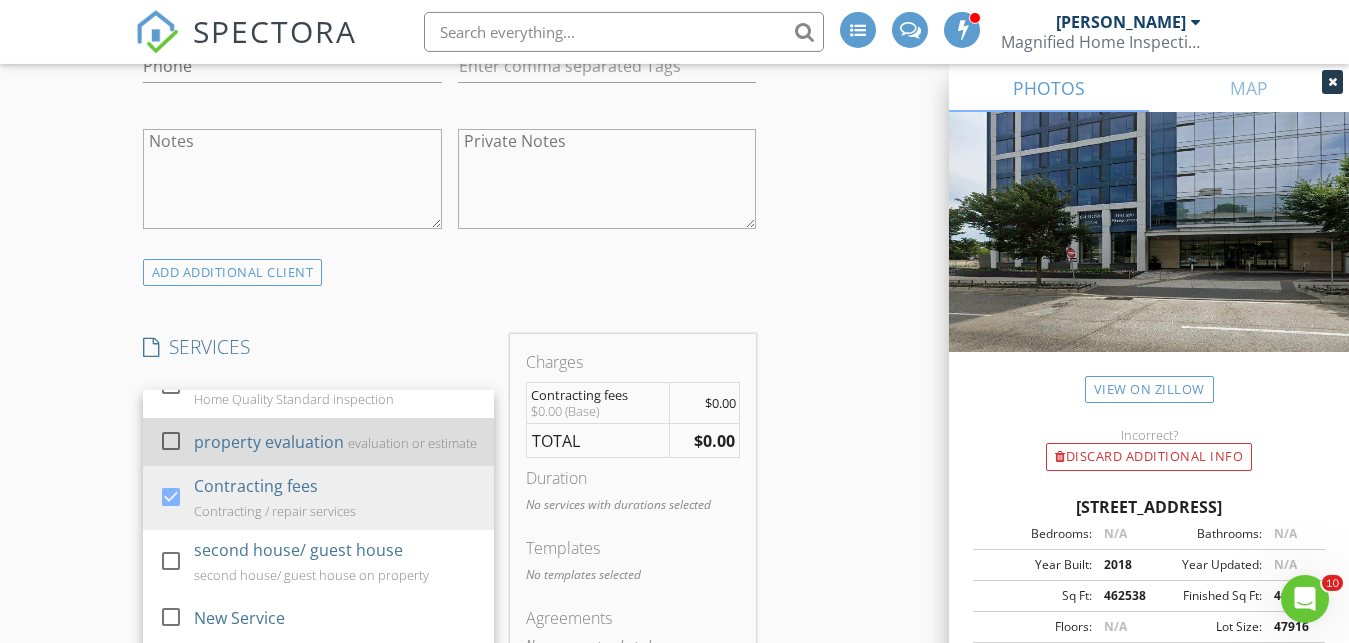 click at bounding box center (171, 441) 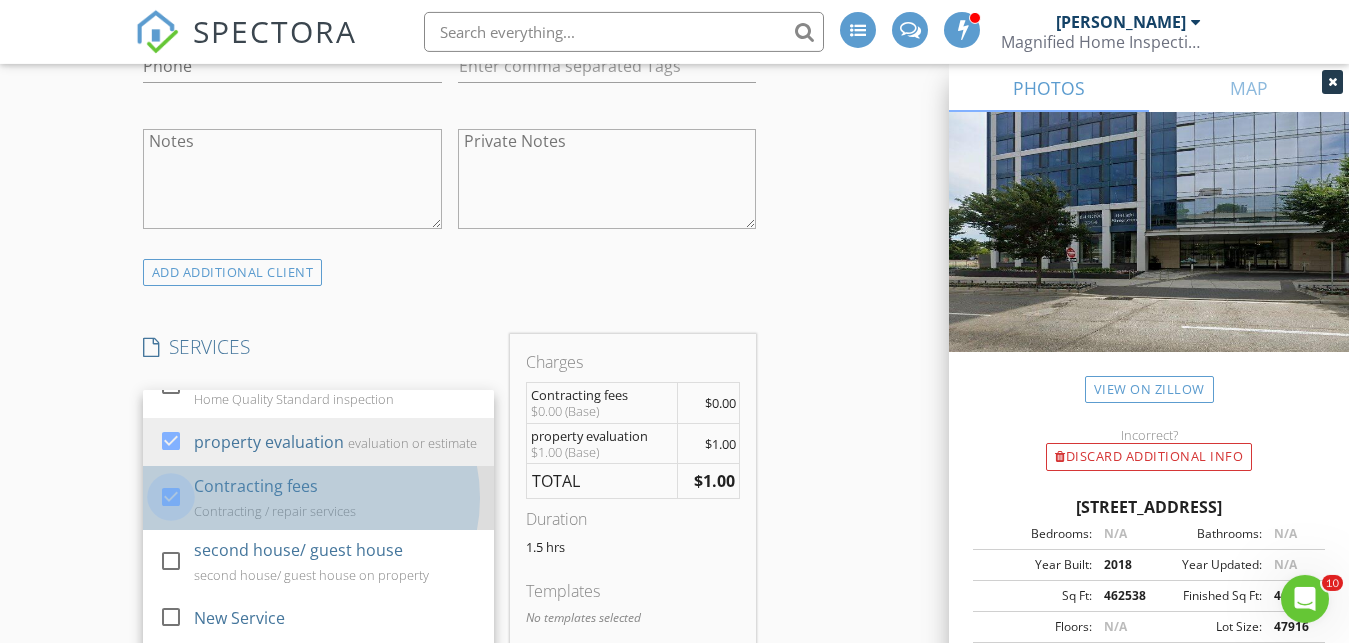 click at bounding box center [171, 497] 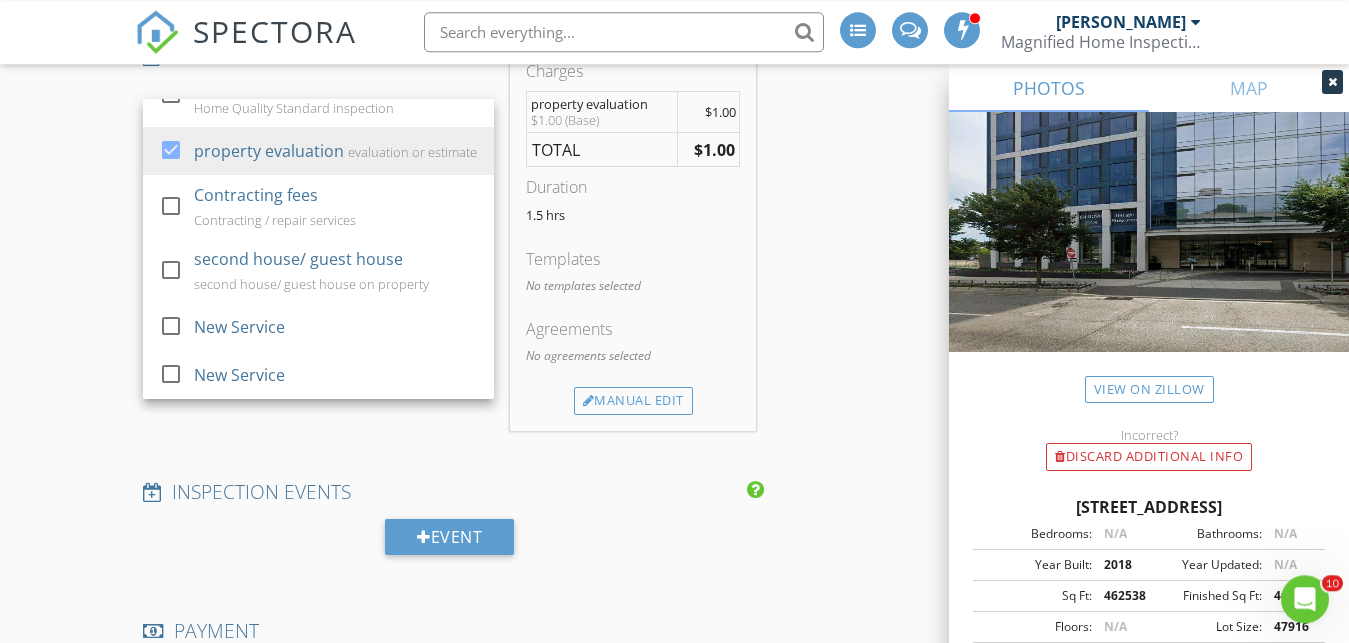 scroll, scrollTop: 1582, scrollLeft: 0, axis: vertical 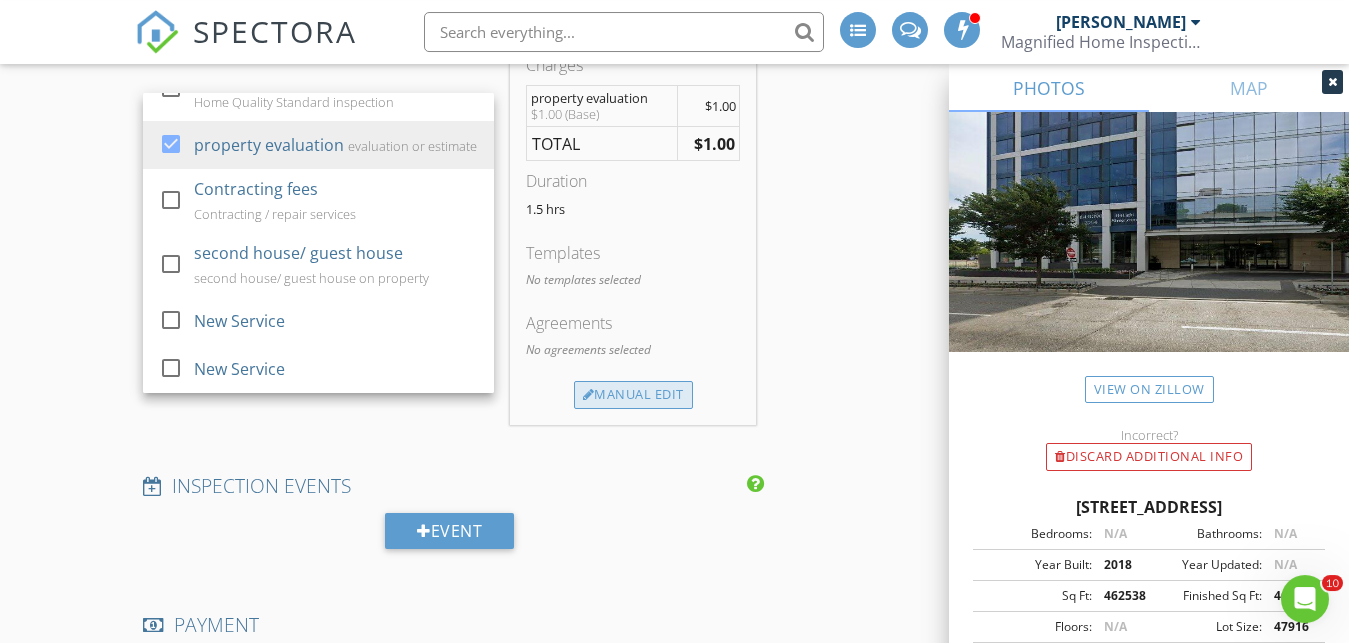 click on "Manual Edit" at bounding box center (633, 395) 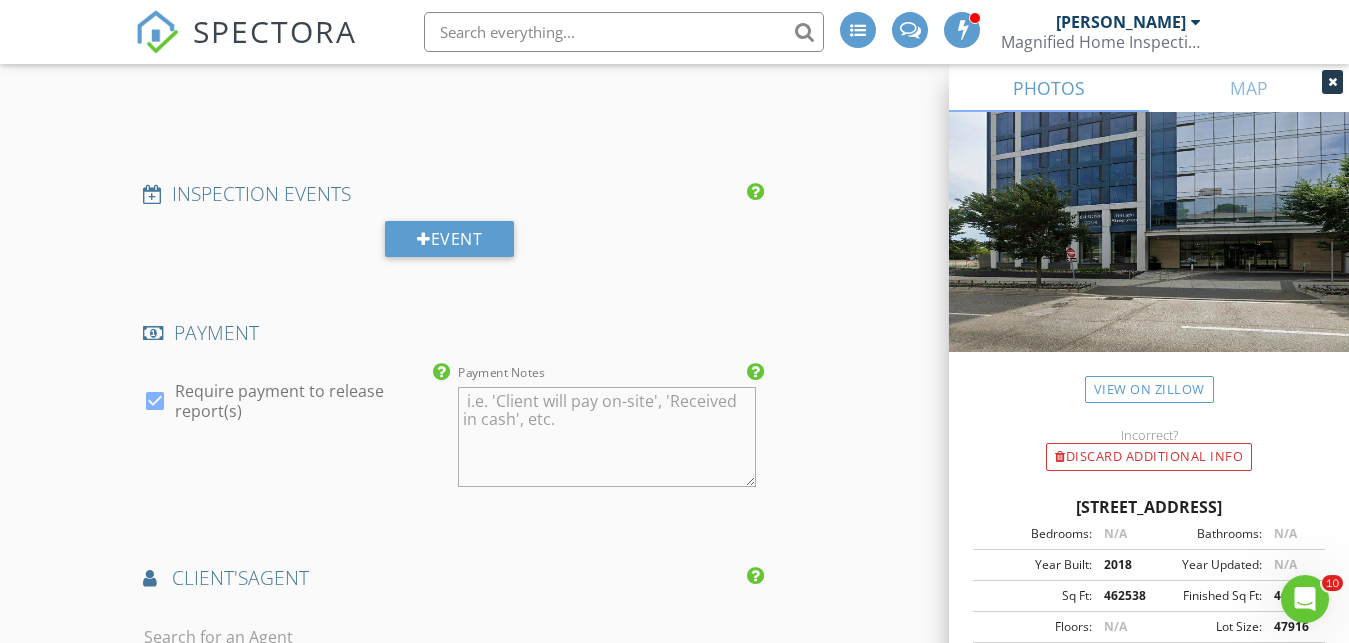 scroll, scrollTop: 1630, scrollLeft: 0, axis: vertical 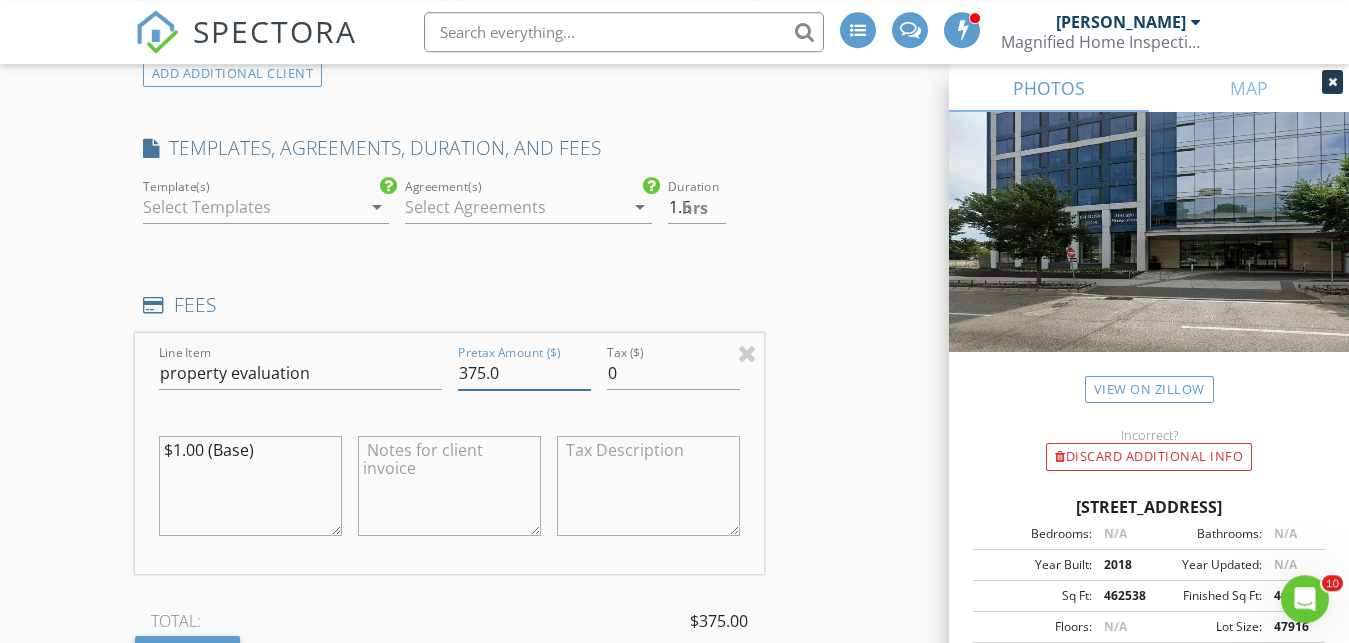 type on "375.0" 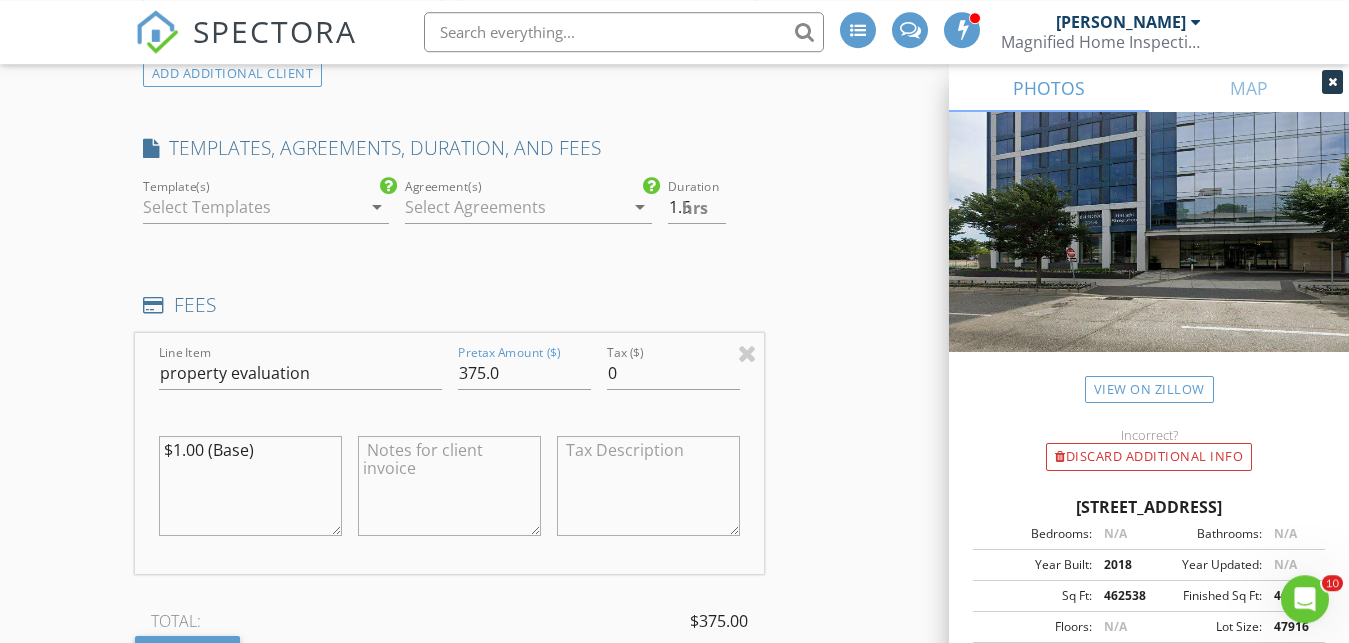click at bounding box center [449, 486] 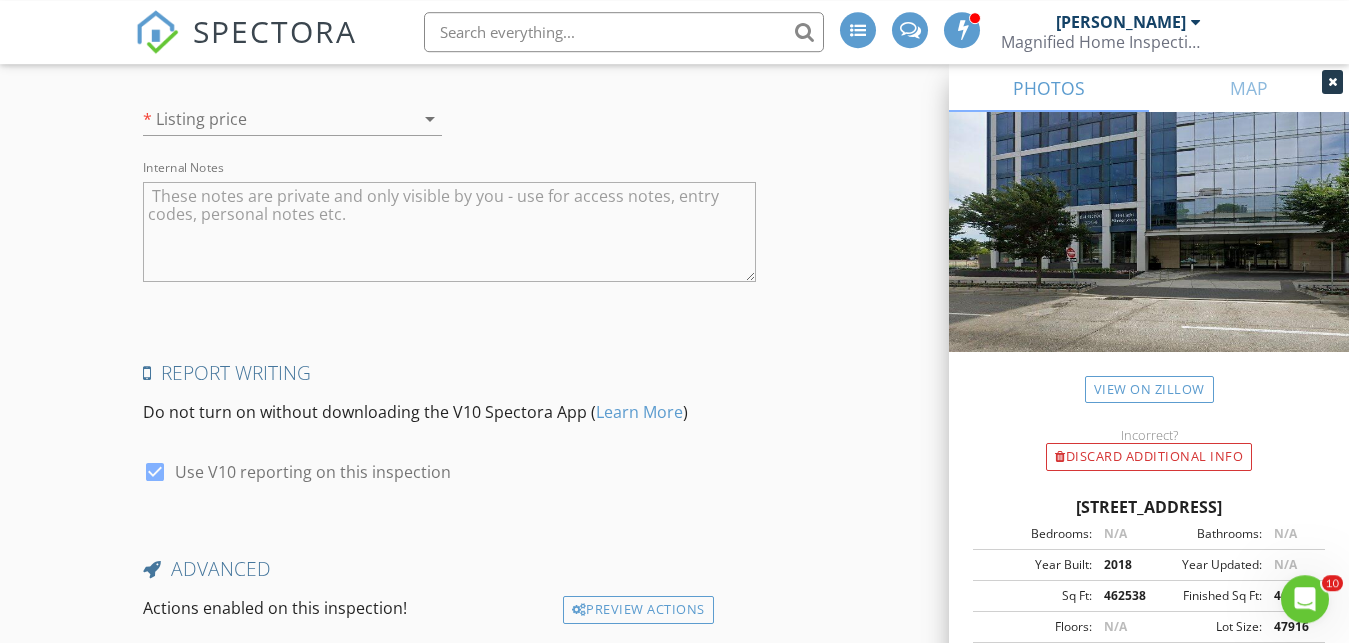 scroll, scrollTop: 3409, scrollLeft: 0, axis: vertical 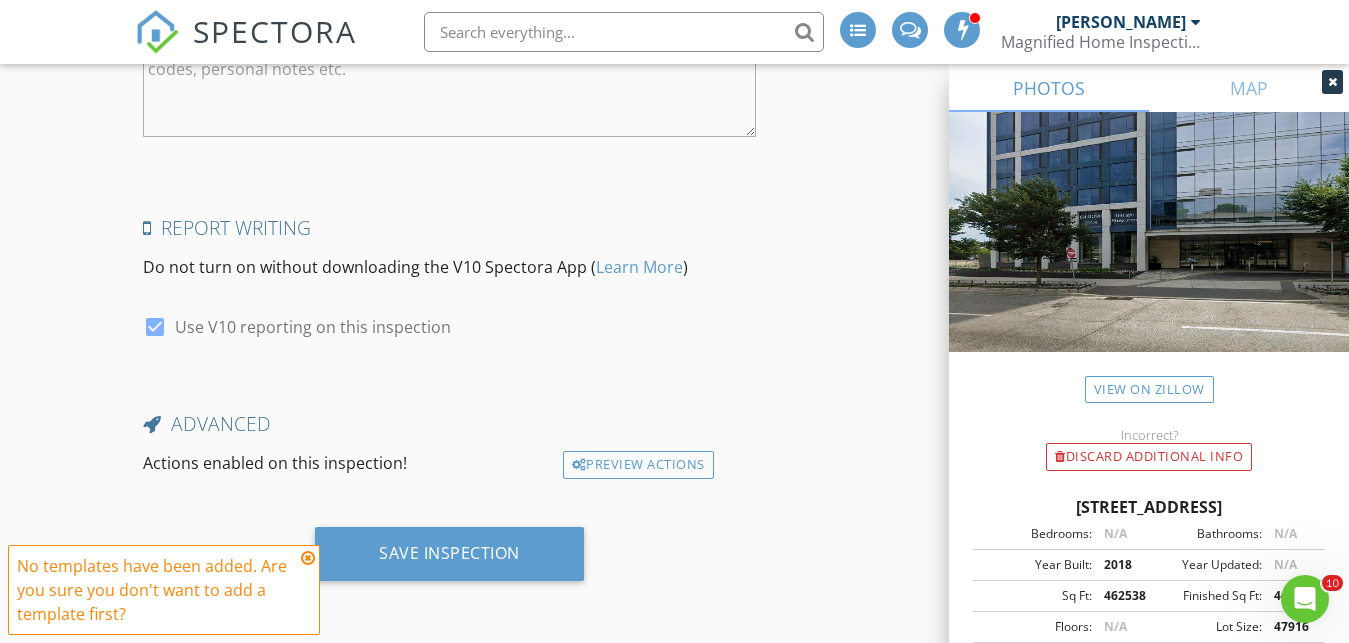 type on "air sample" 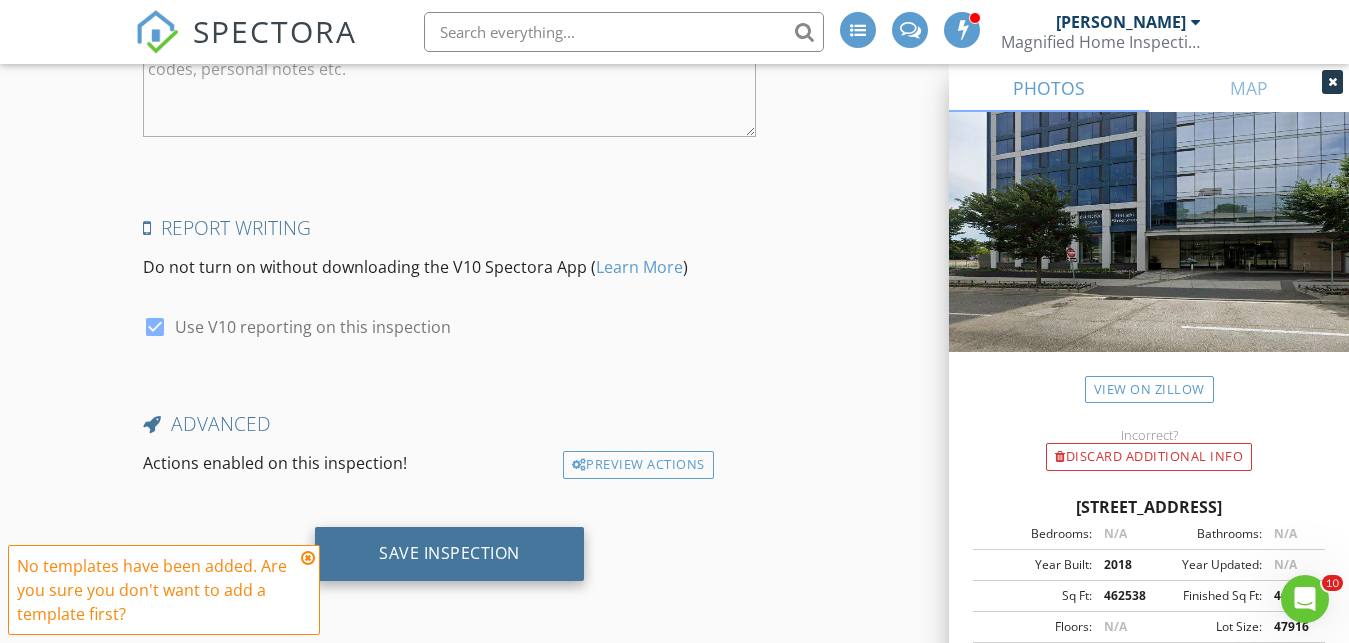 click on "Save Inspection" at bounding box center (449, 553) 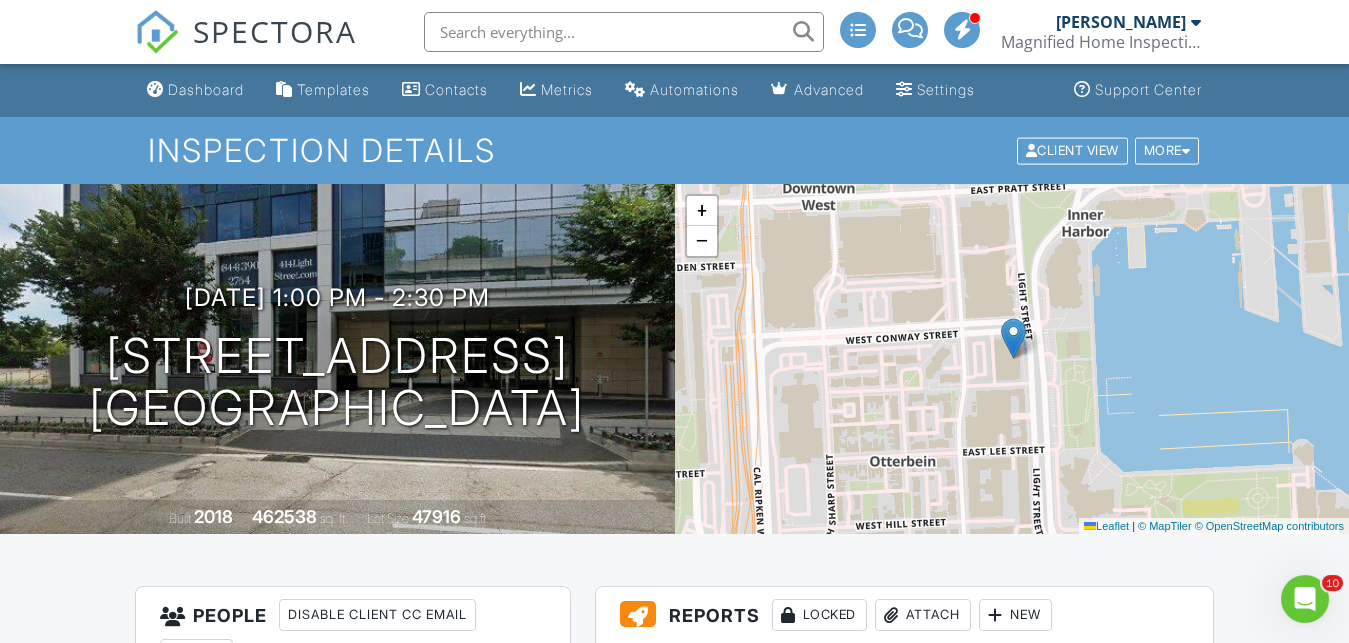 scroll, scrollTop: 0, scrollLeft: 0, axis: both 